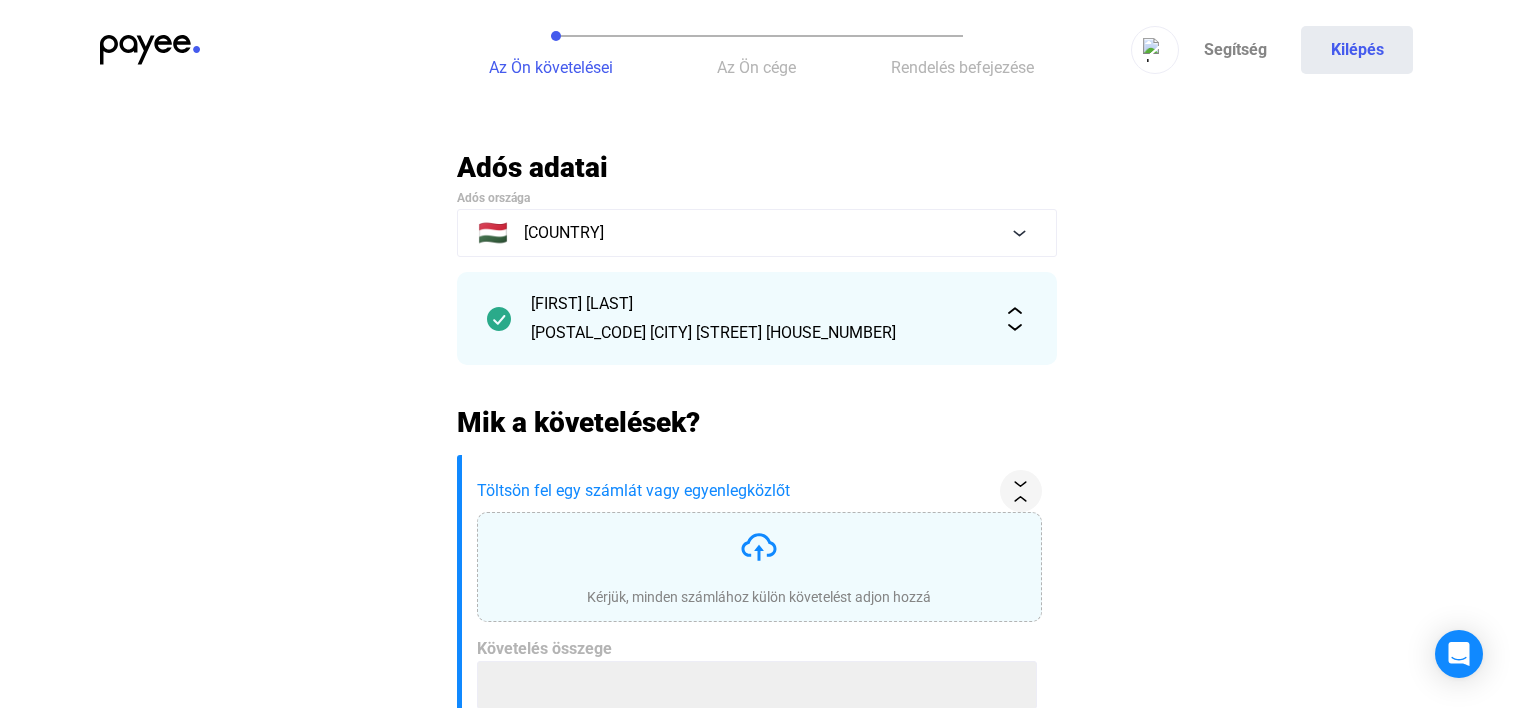 scroll, scrollTop: 200, scrollLeft: 0, axis: vertical 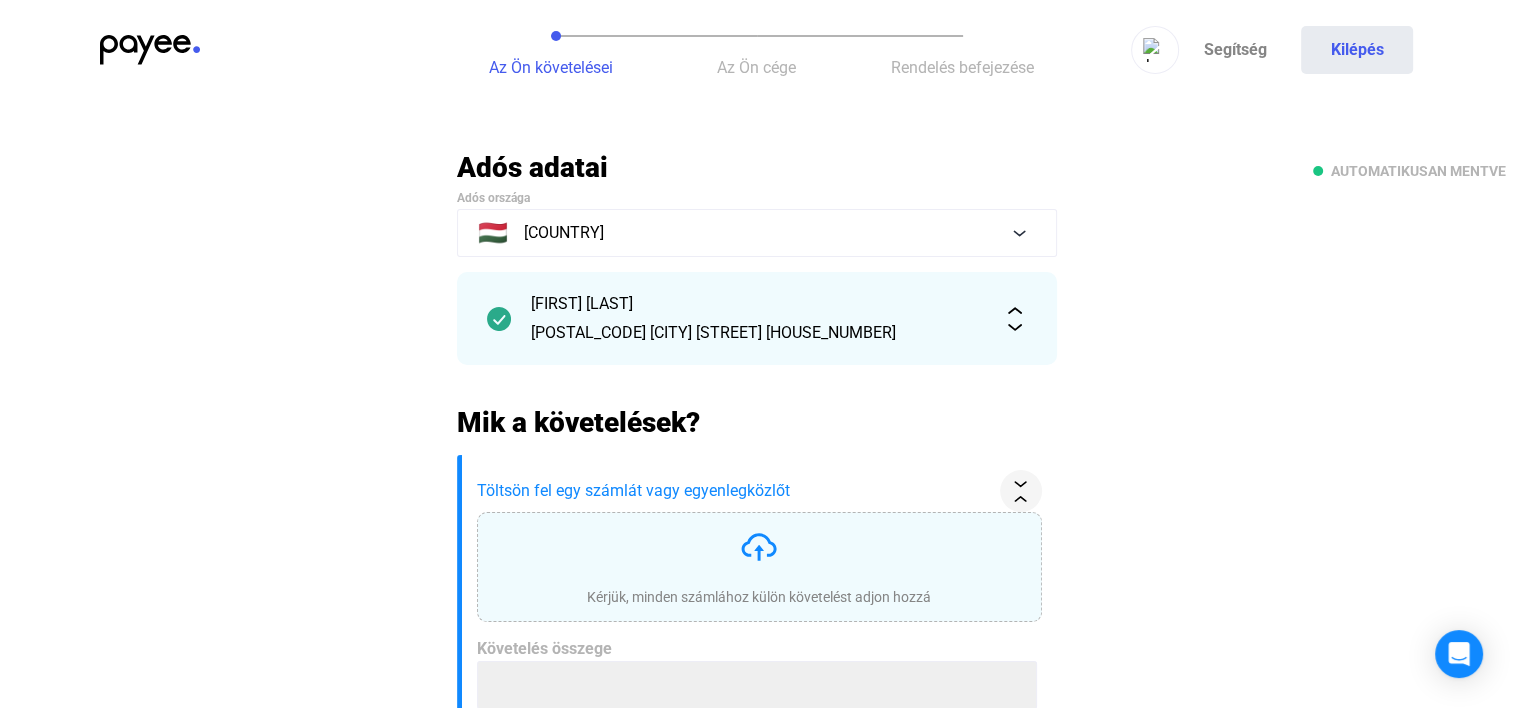click on "Az Ön követelései   Az Ön cége   Rendelés befejezése   Segítség   Kilépés" 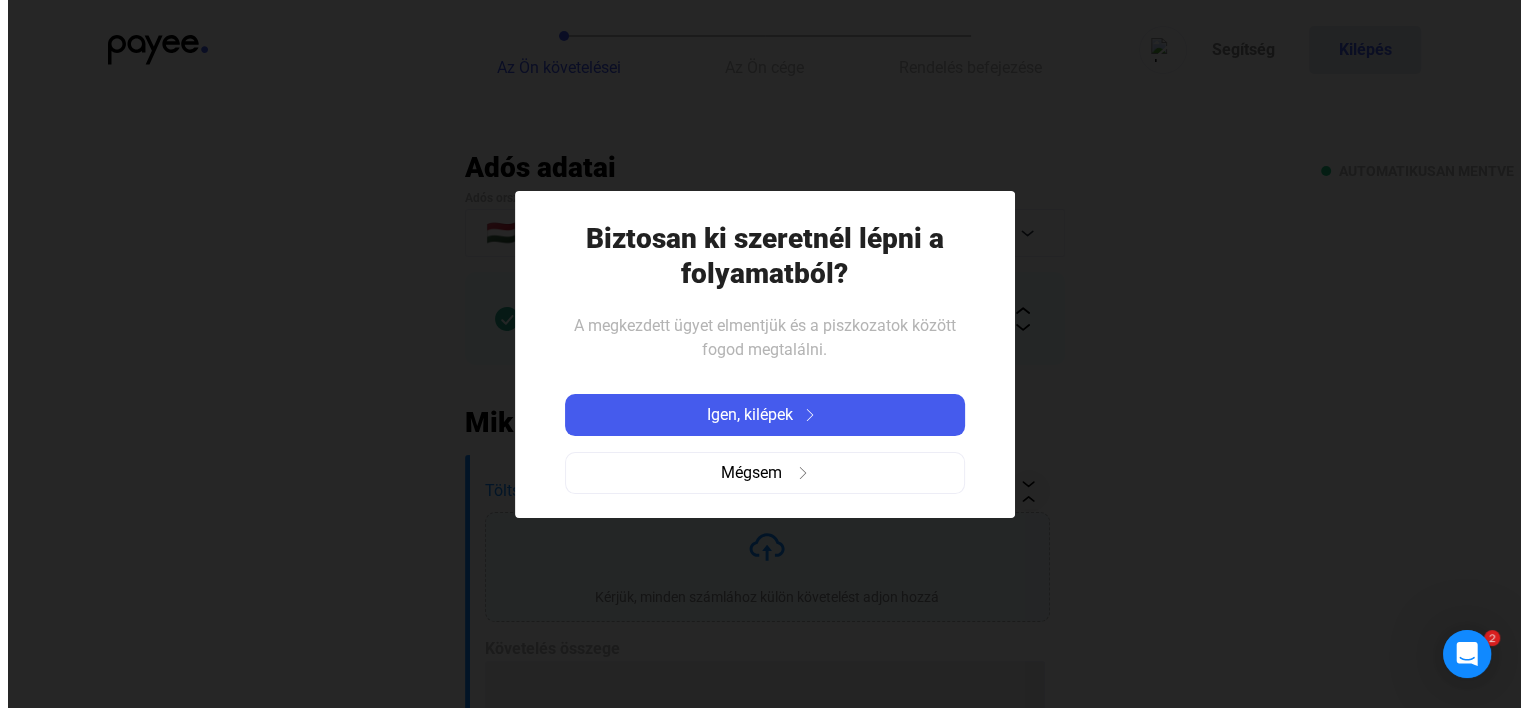 scroll, scrollTop: 0, scrollLeft: 0, axis: both 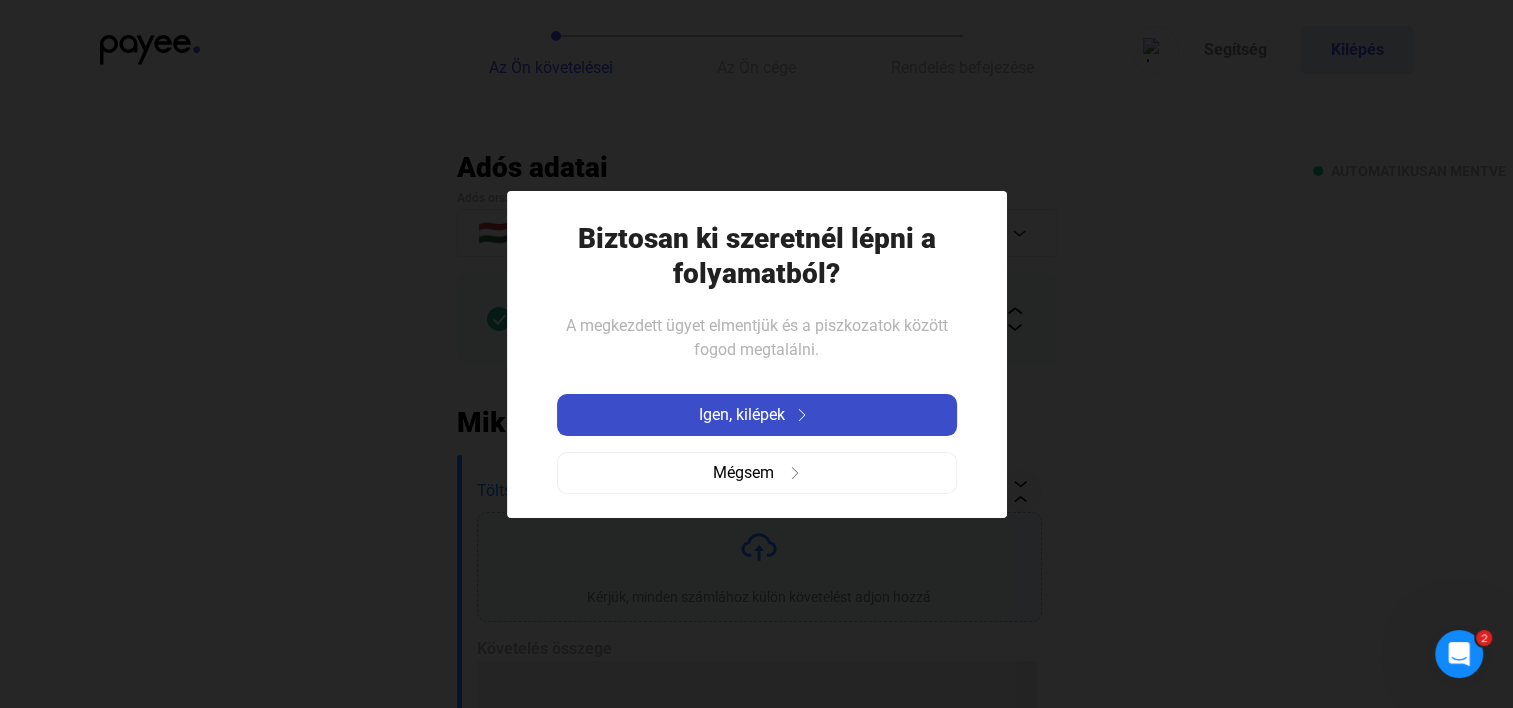 click on "Igen, kilépek" at bounding box center (742, 415) 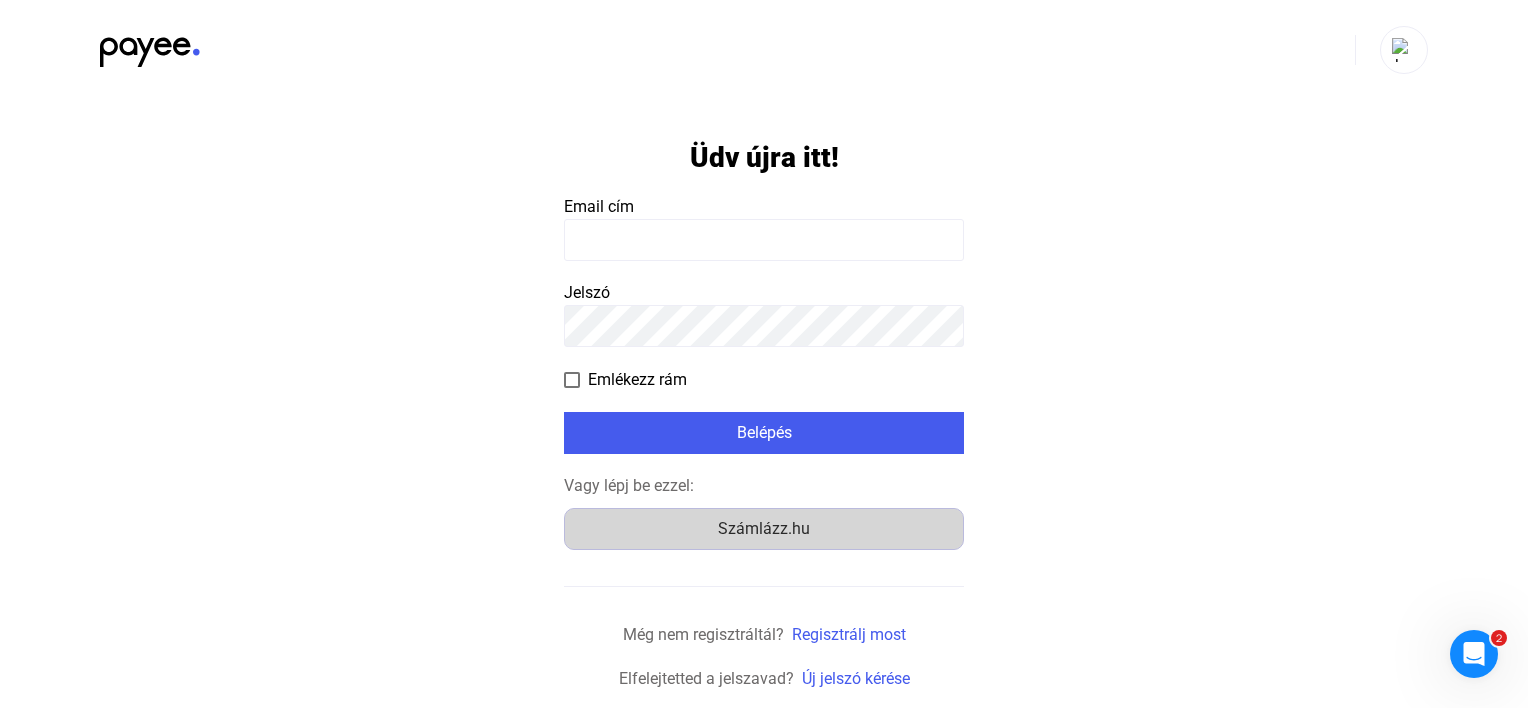 click on "Számlázz.hu" 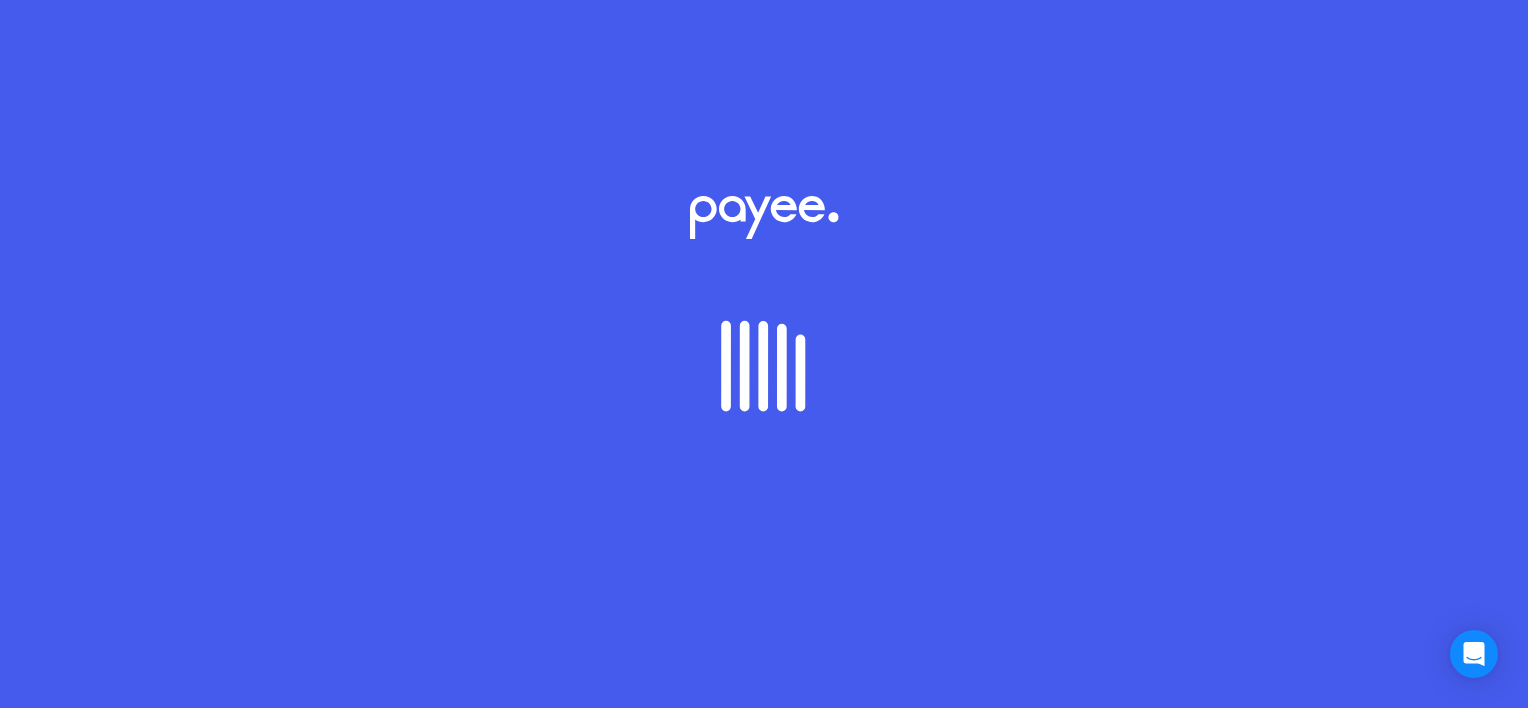 scroll, scrollTop: 0, scrollLeft: 0, axis: both 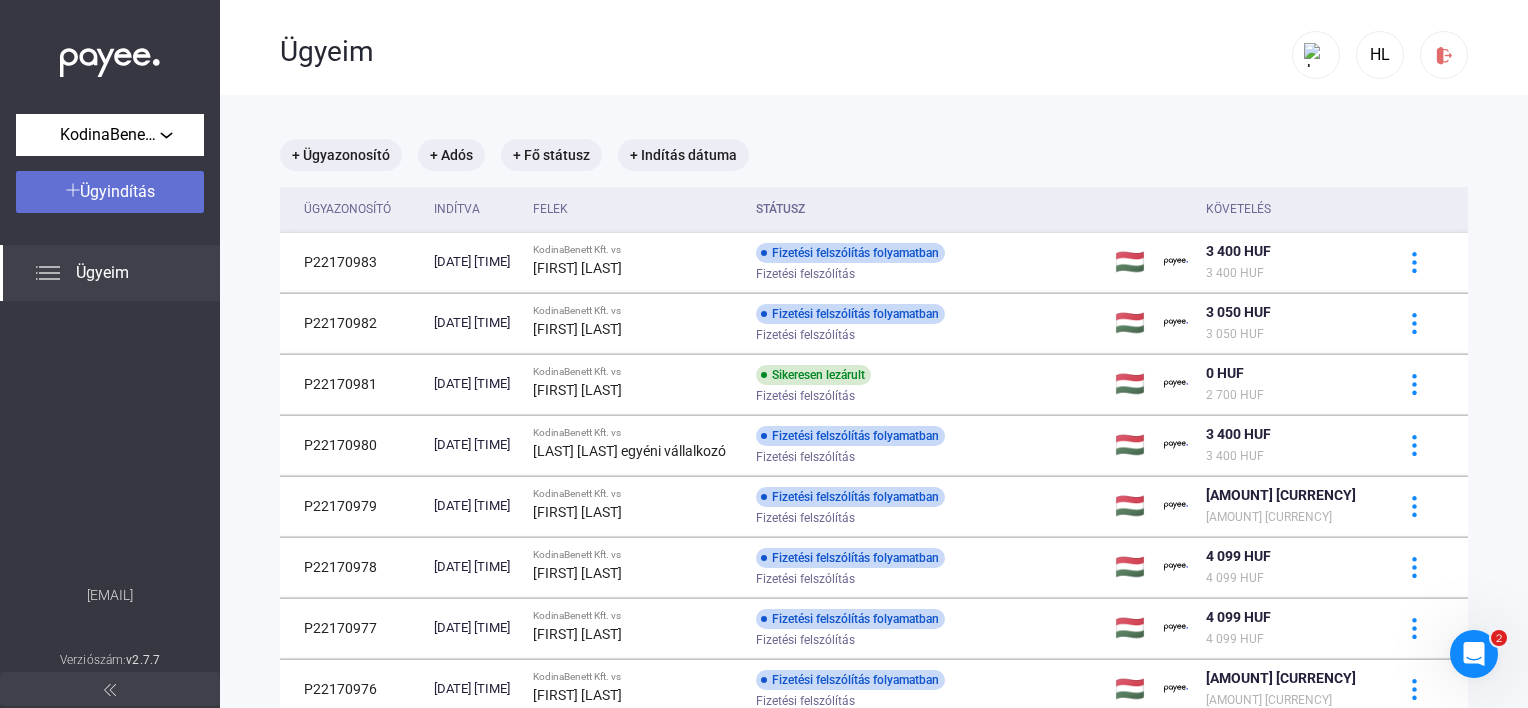 click on "Ügyindítás" 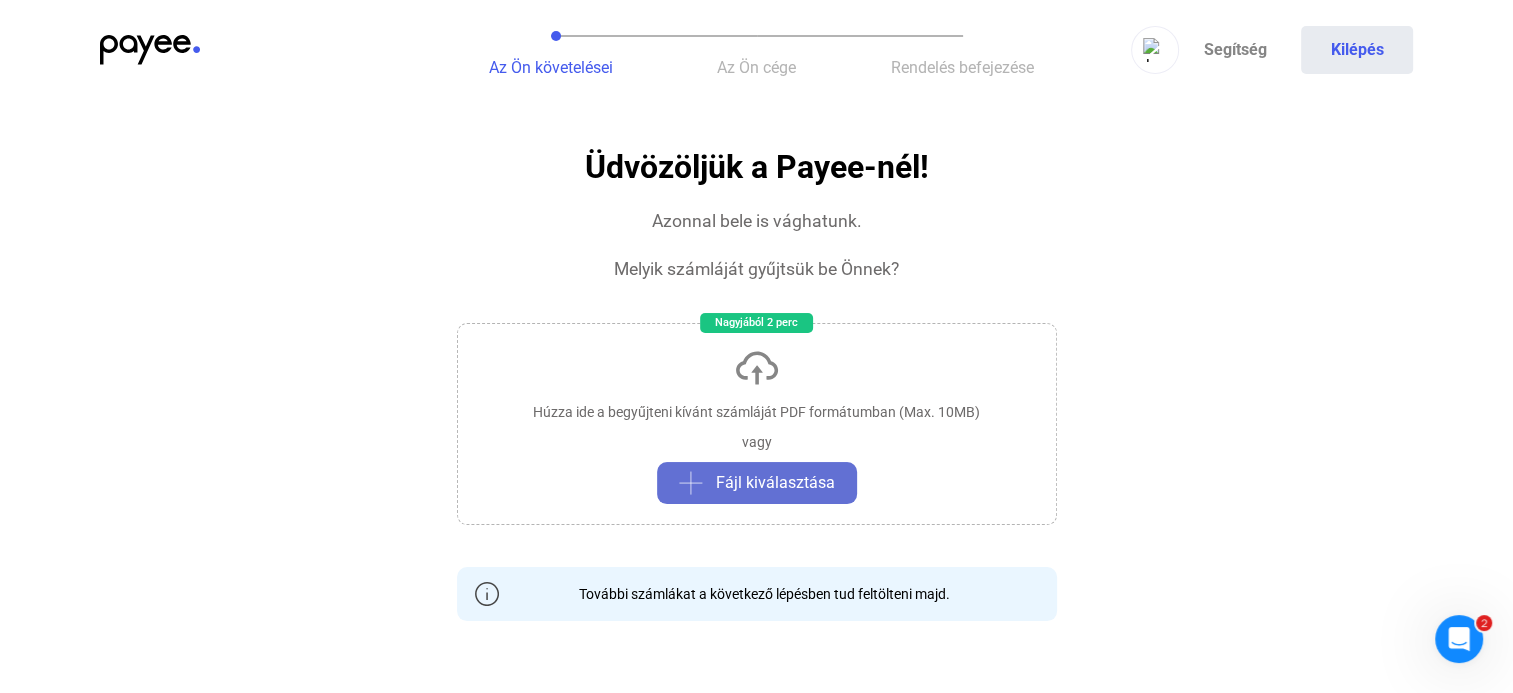 click 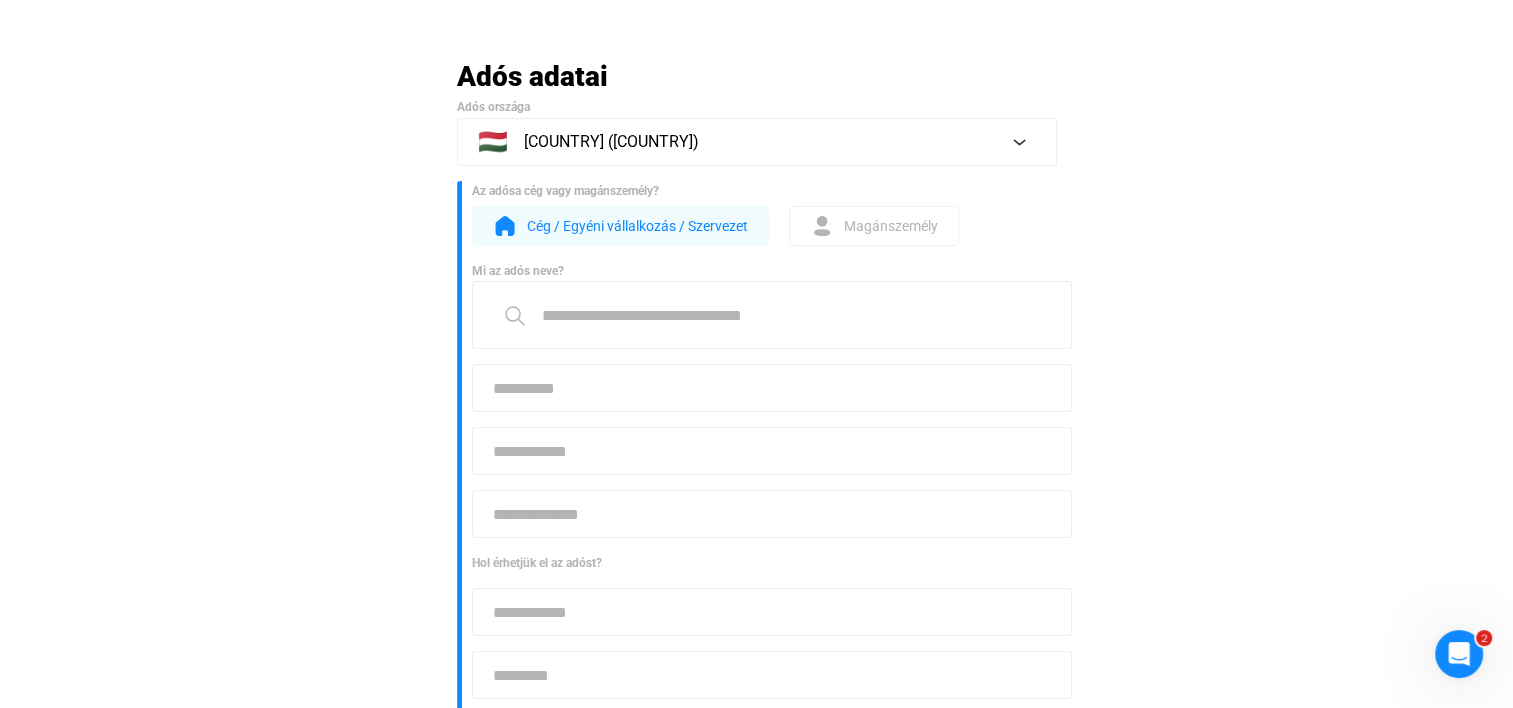 scroll, scrollTop: 0, scrollLeft: 0, axis: both 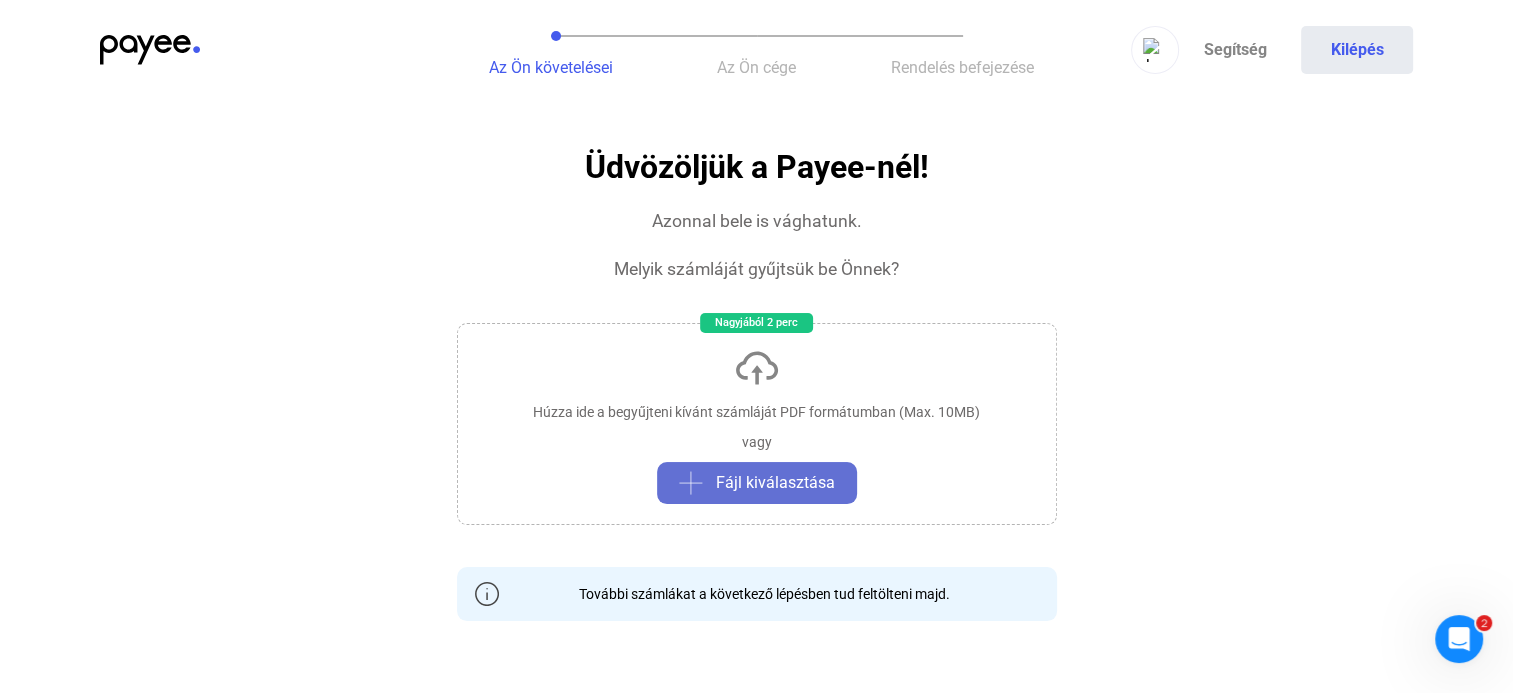 click on "Fájl kiválasztása" 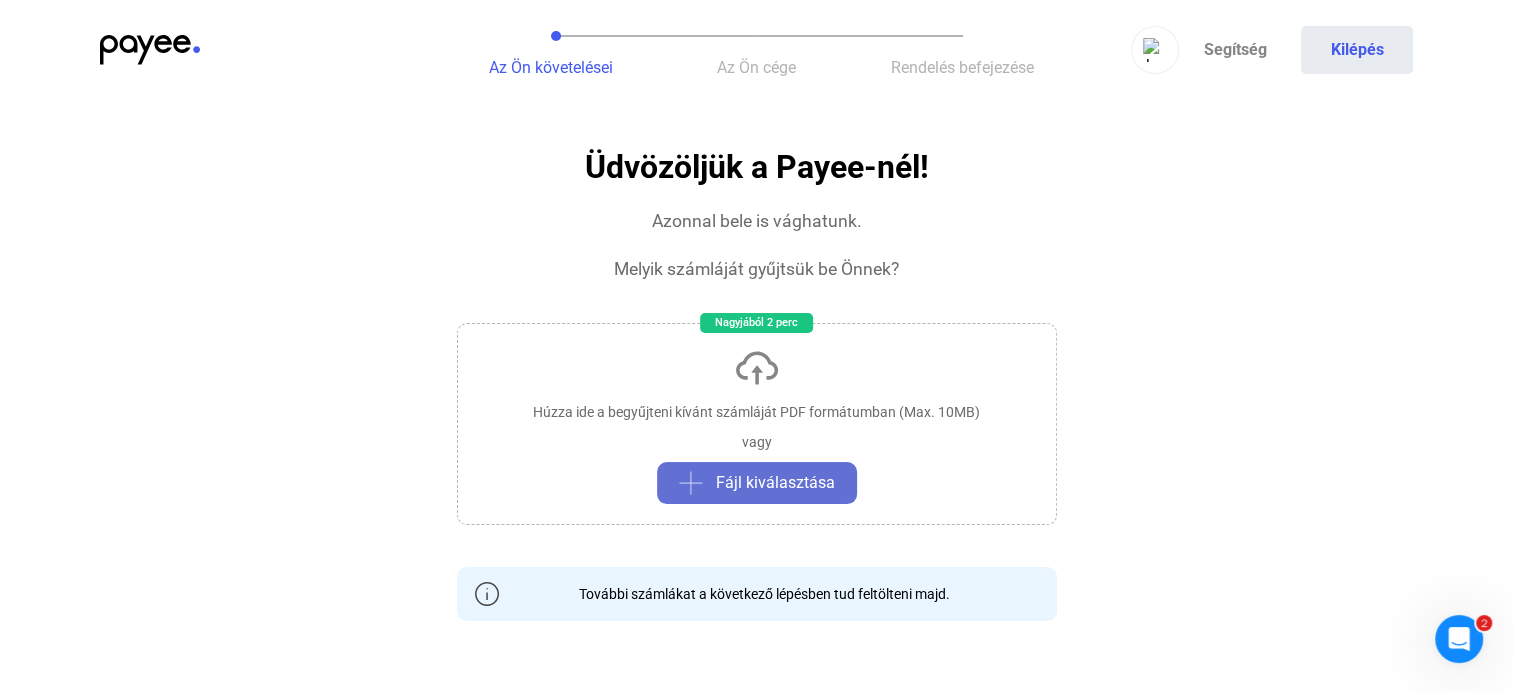 click on "Fájl kiválasztása" 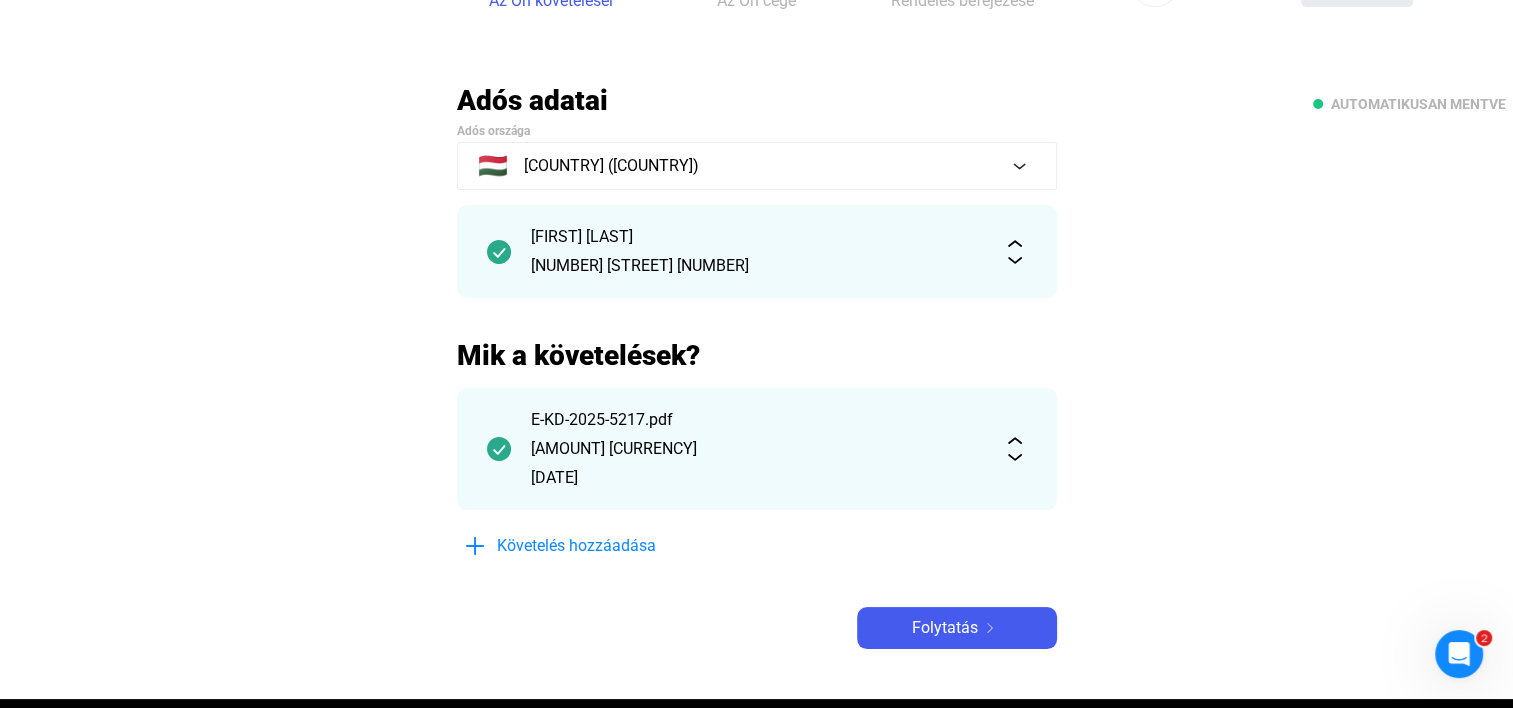 scroll, scrollTop: 200, scrollLeft: 0, axis: vertical 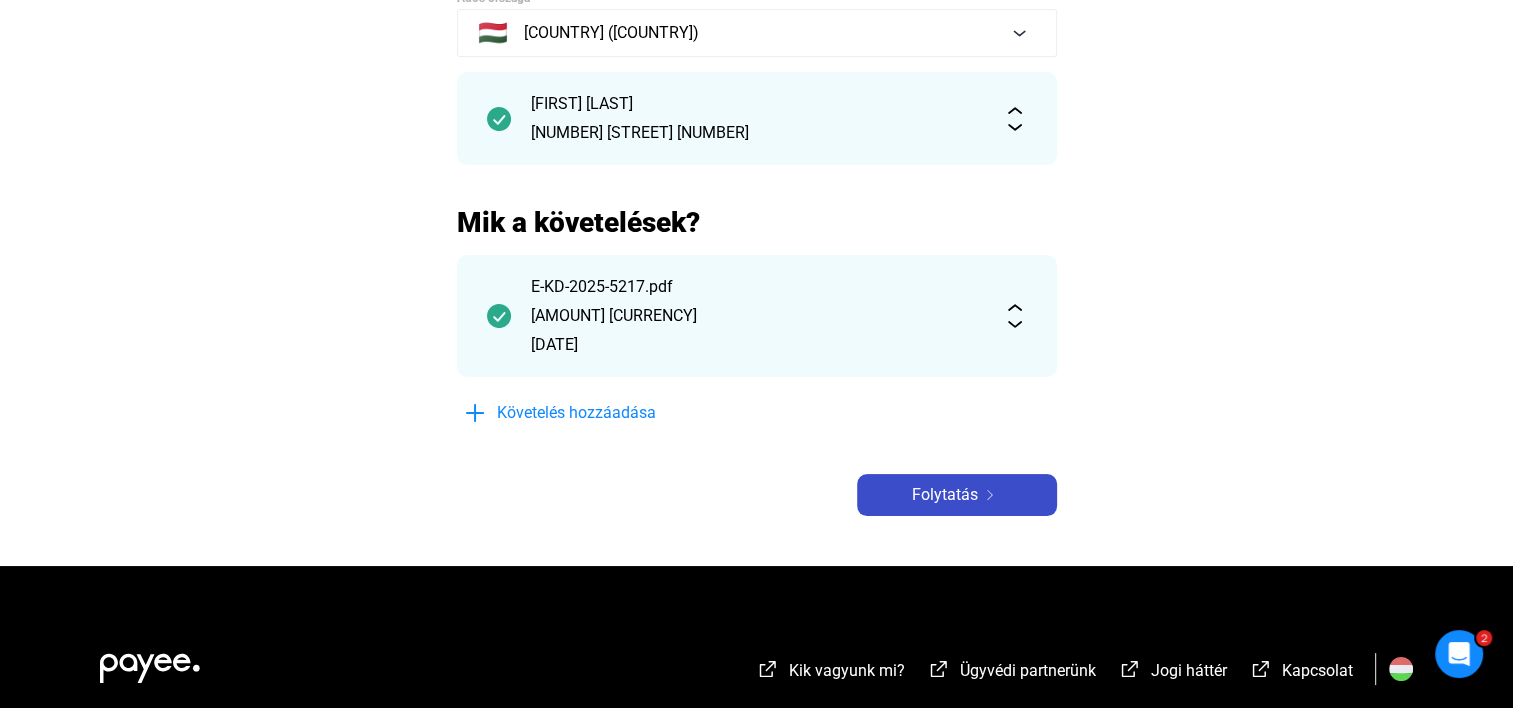 click on "Folytatás" 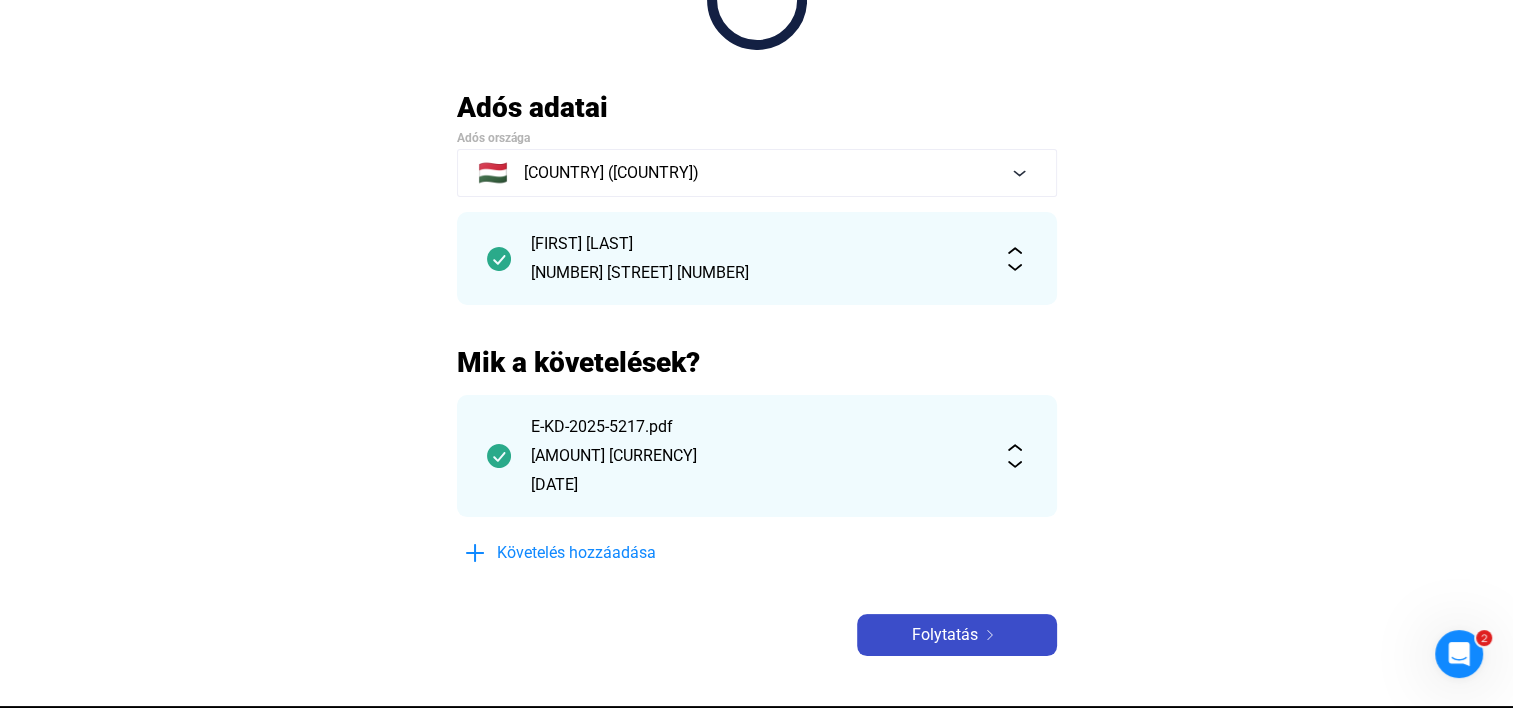 scroll, scrollTop: 0, scrollLeft: 0, axis: both 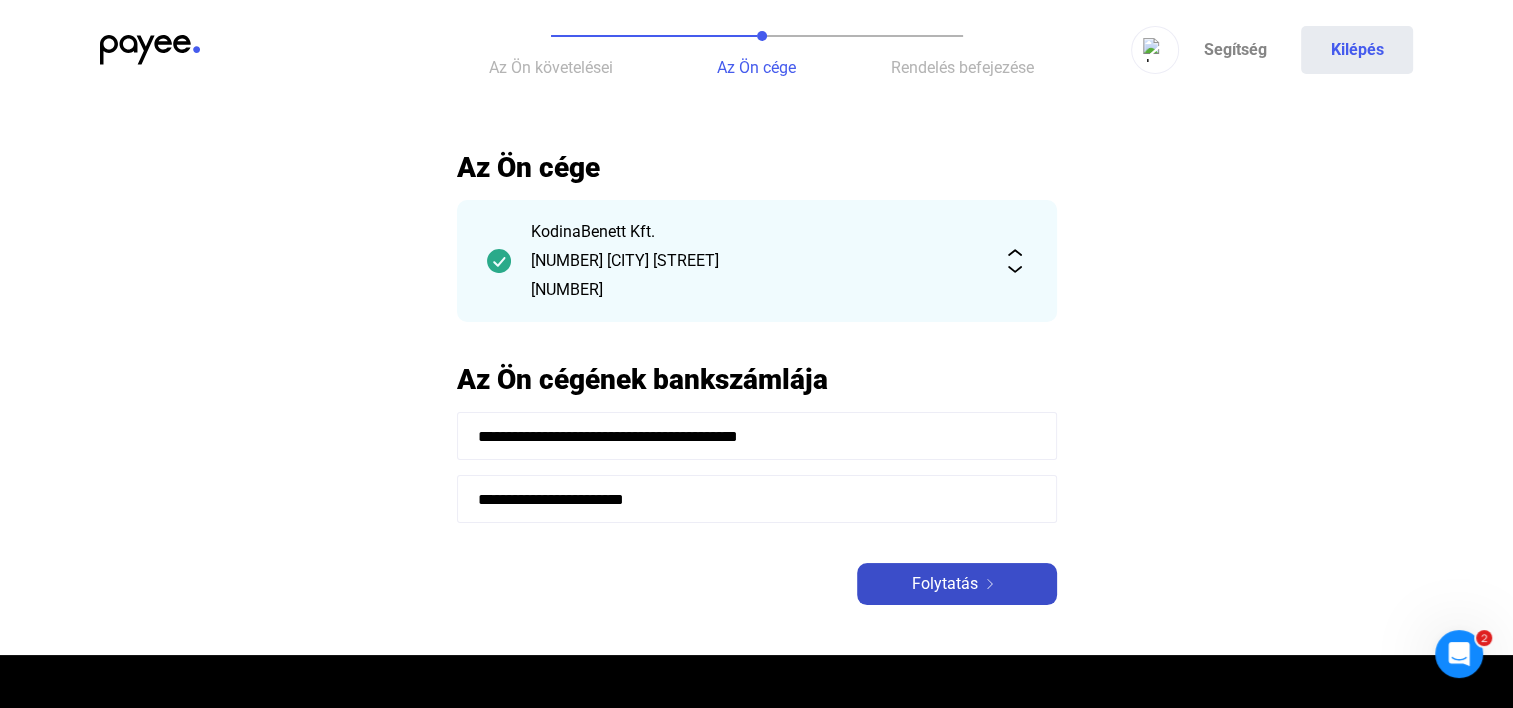 click on "Folytatás" 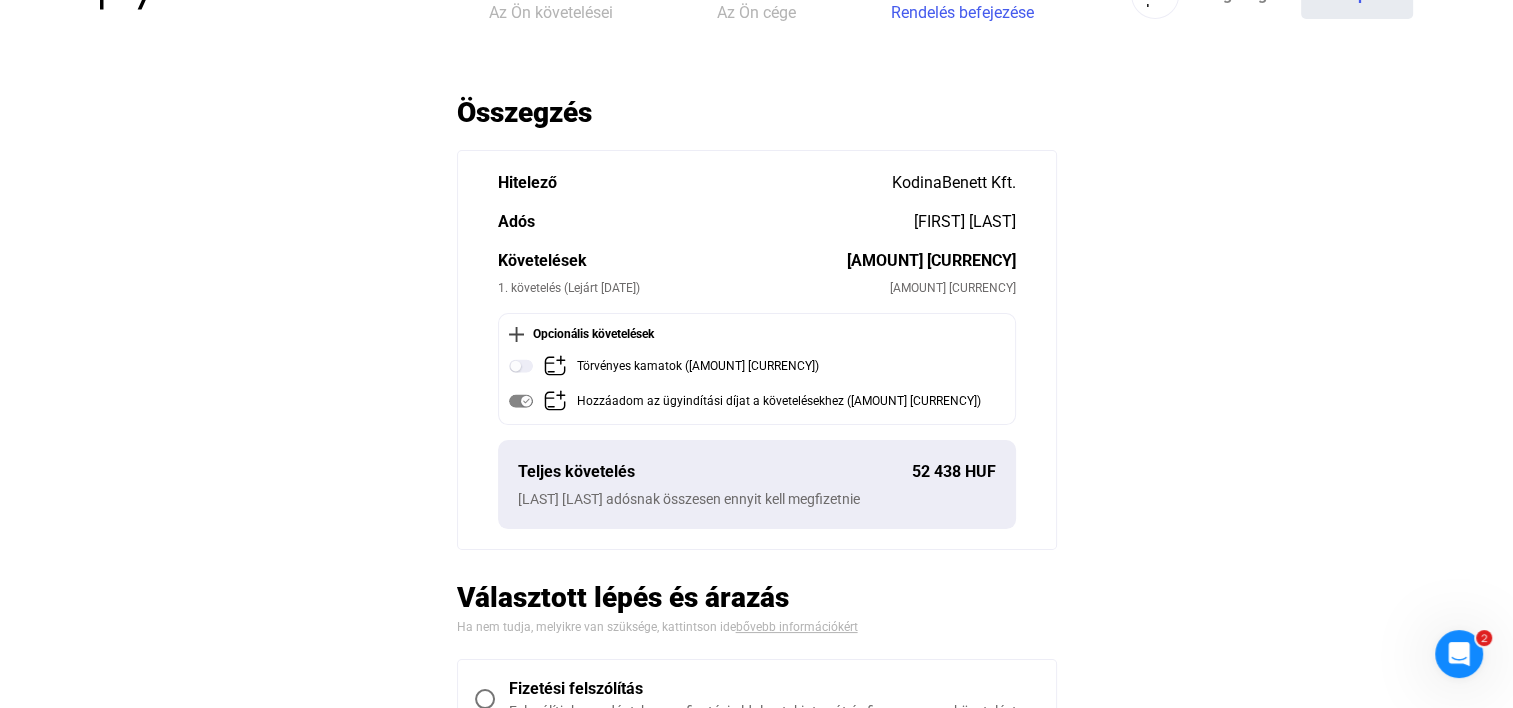 scroll, scrollTop: 100, scrollLeft: 0, axis: vertical 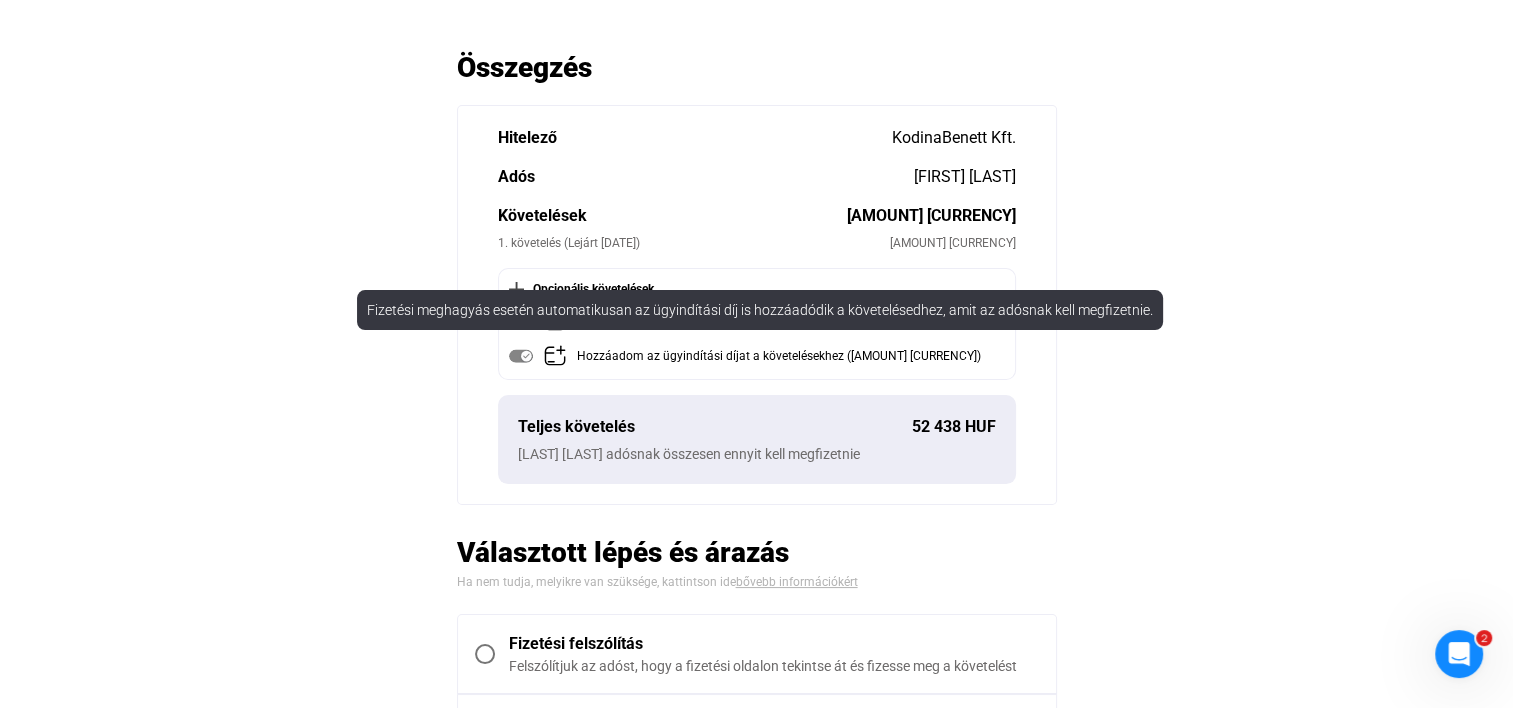 click on "Fizetési meghagyás esetén automatikusan az ügyindítási díj is hozzáadódik a követelésedhez, amit az adósnak kell megfizetnie." at bounding box center [760, 310] 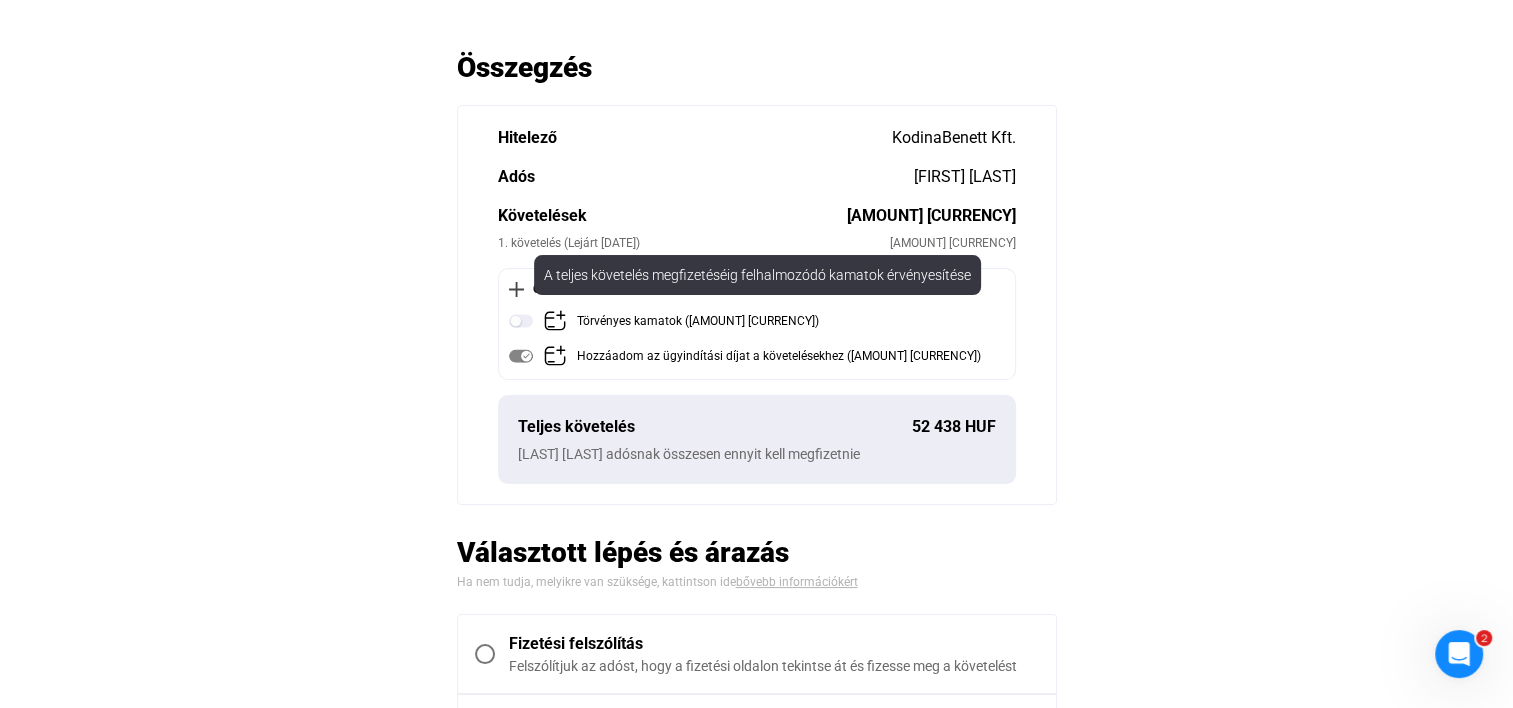 click 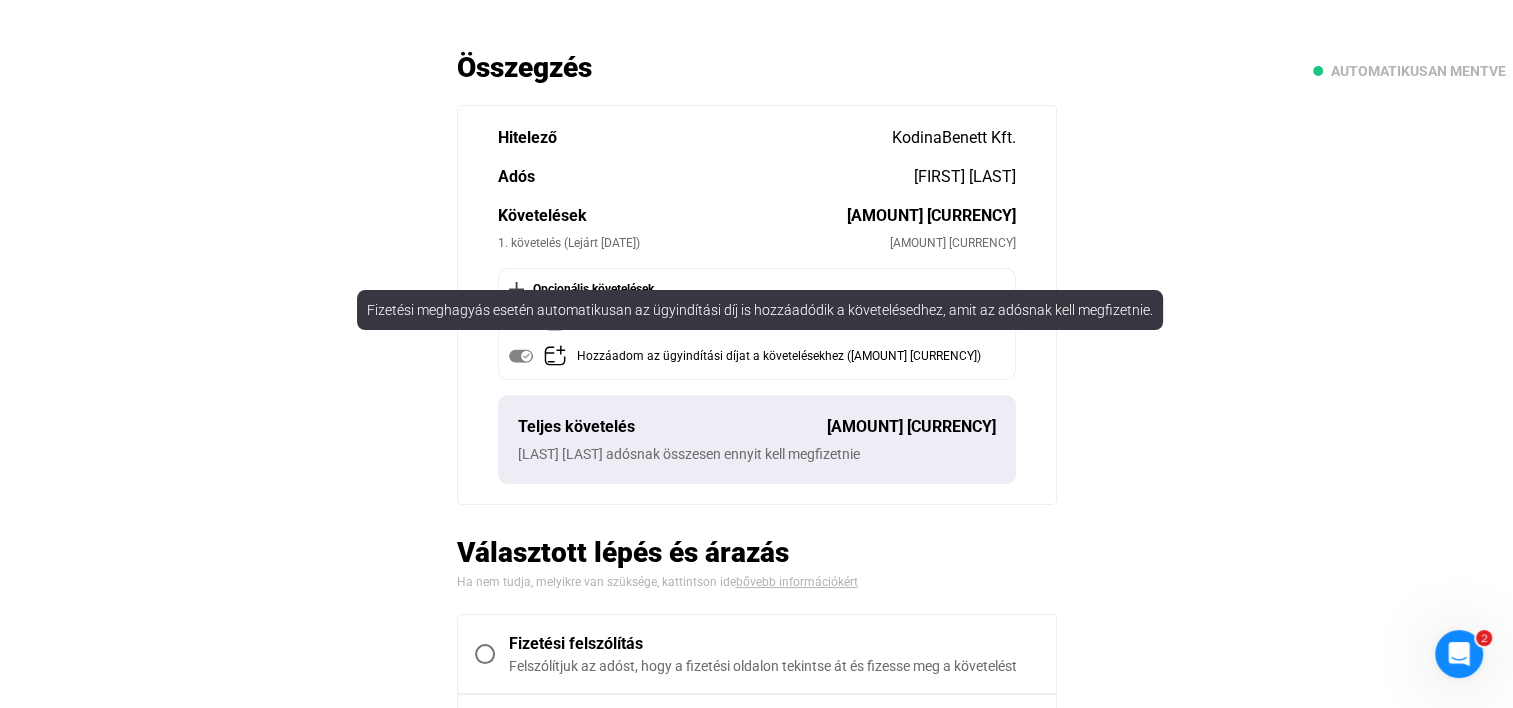 click 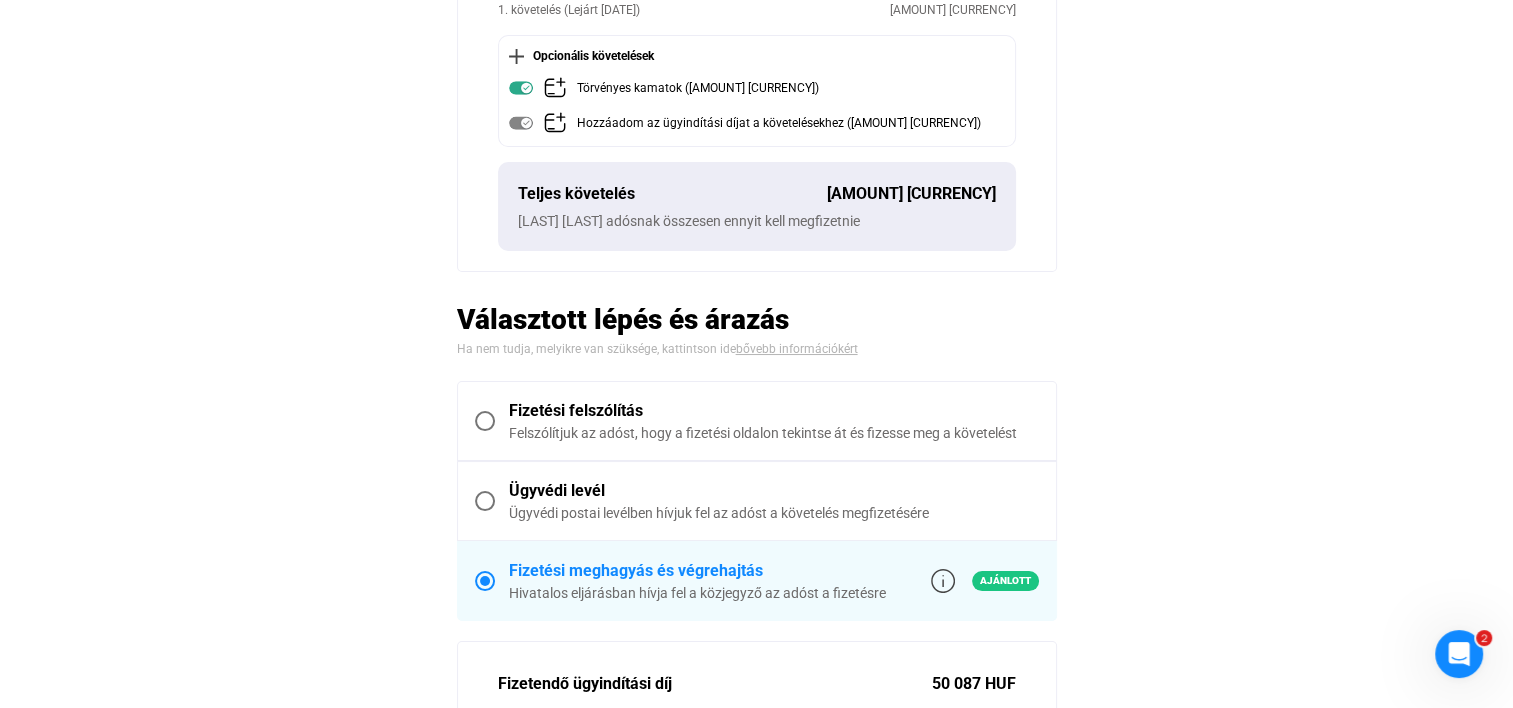 scroll, scrollTop: 500, scrollLeft: 0, axis: vertical 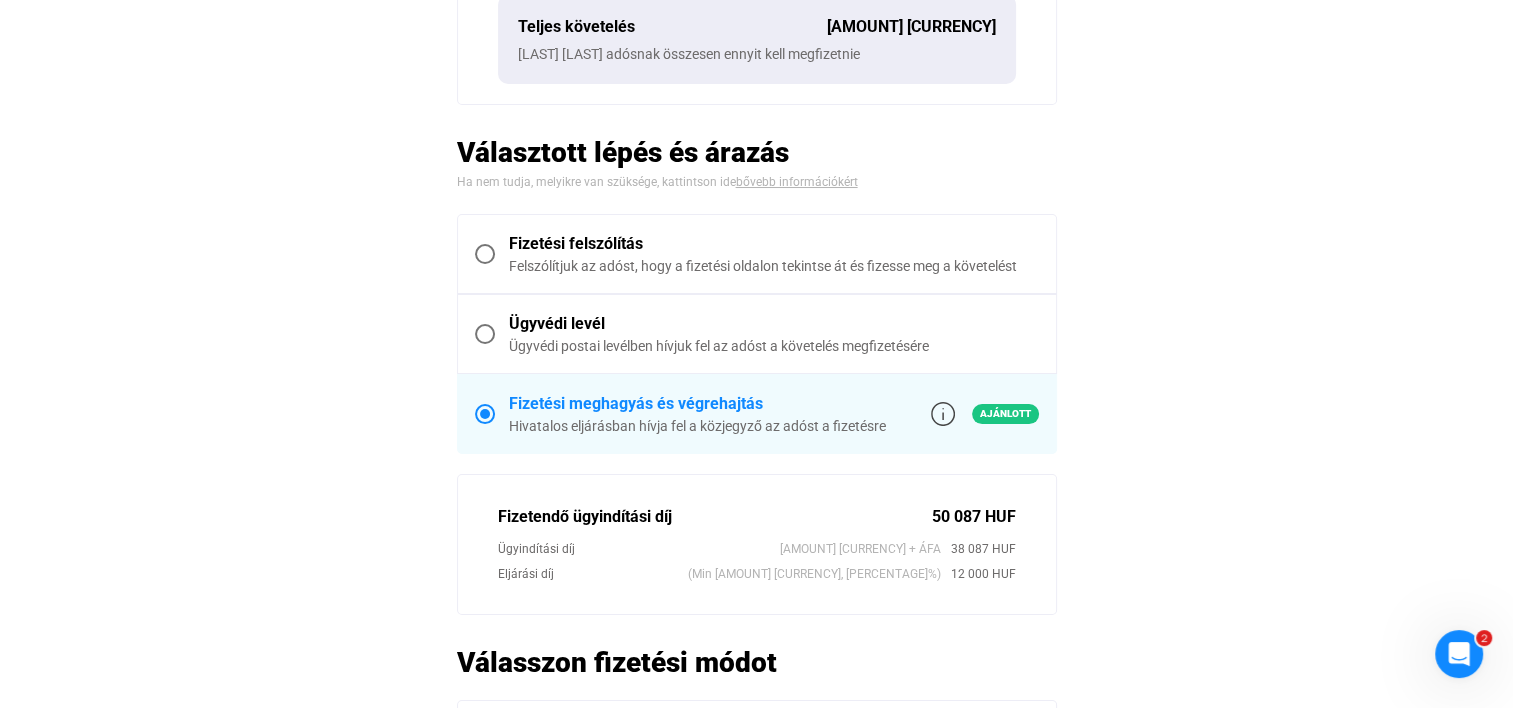 click on "Felszólítjuk az adóst, hogy a fizetési oldalon tekintse át és fizesse meg a követelést" at bounding box center [774, 266] 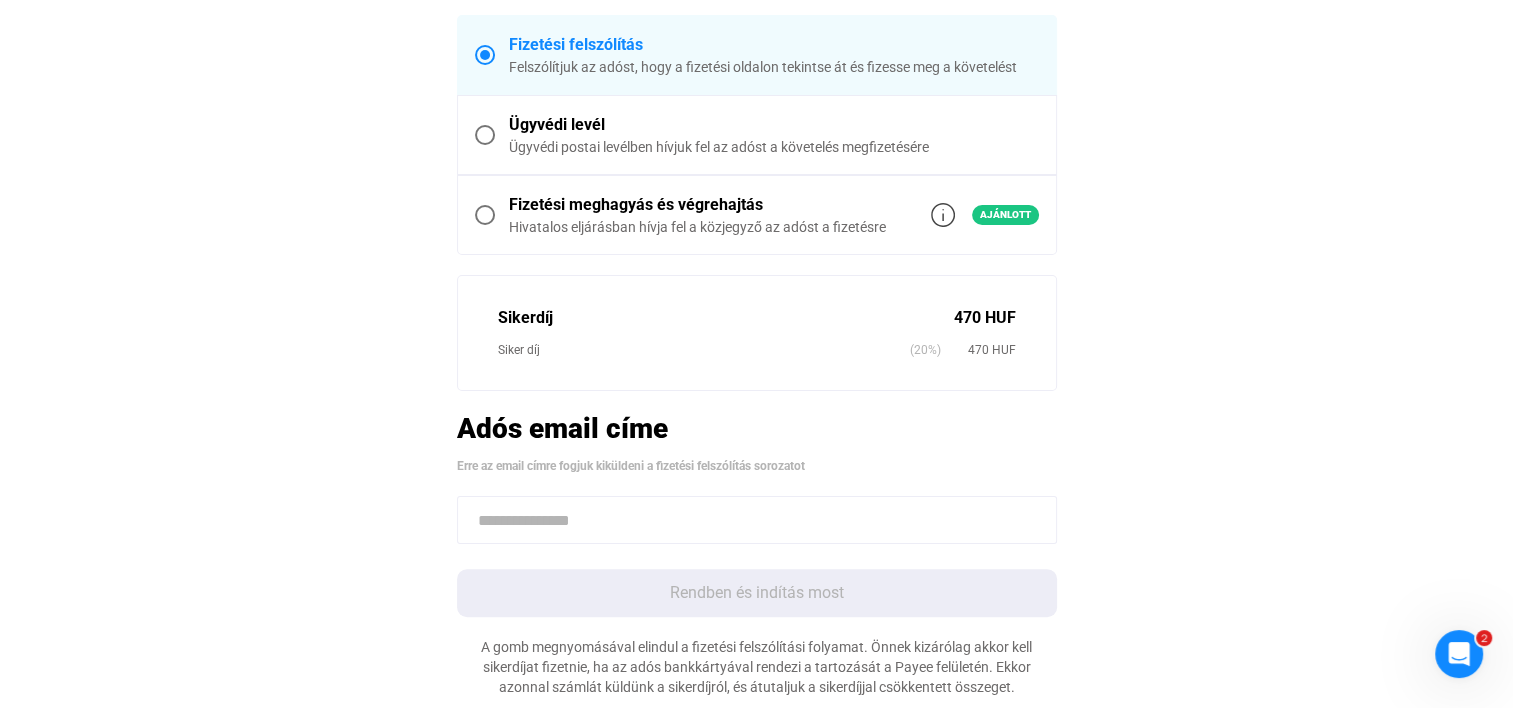 scroll, scrollTop: 573, scrollLeft: 0, axis: vertical 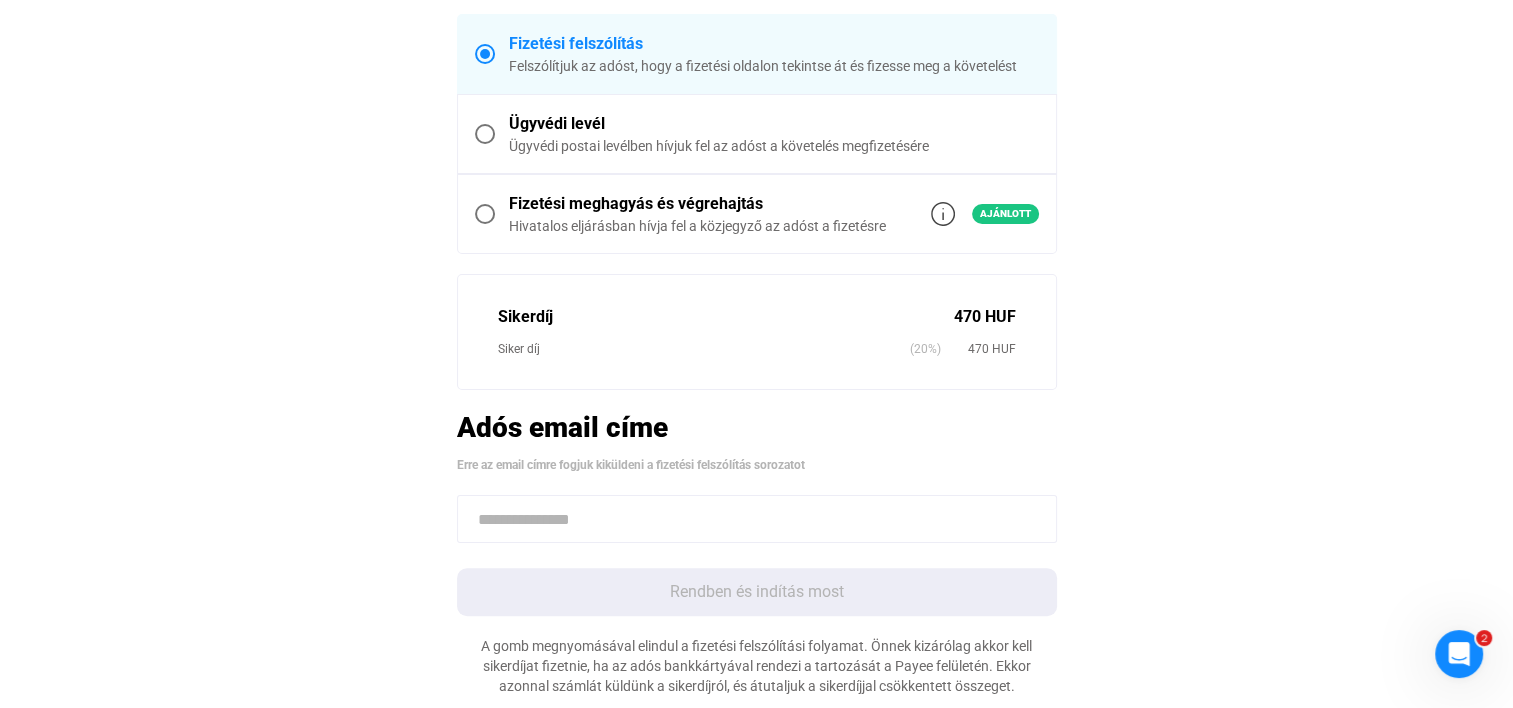 click 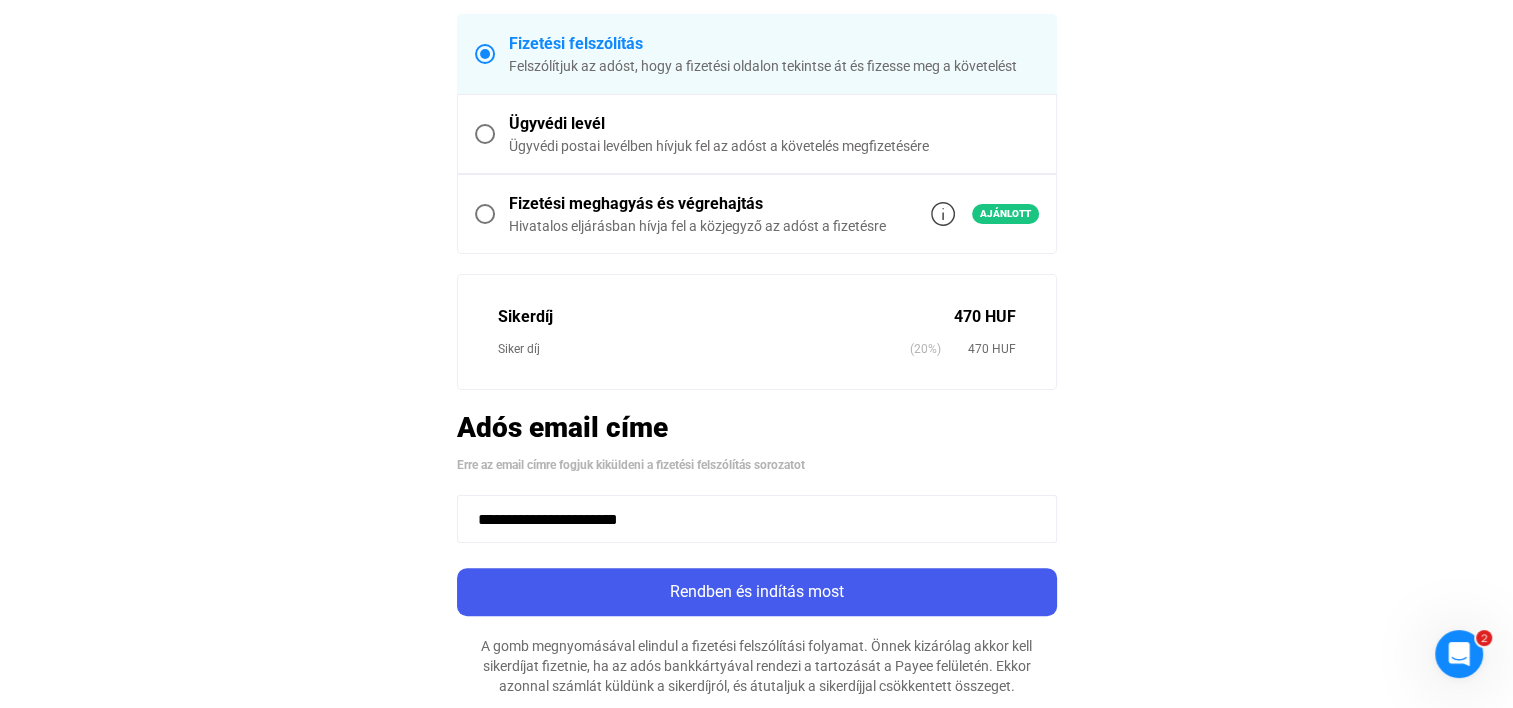 type on "**********" 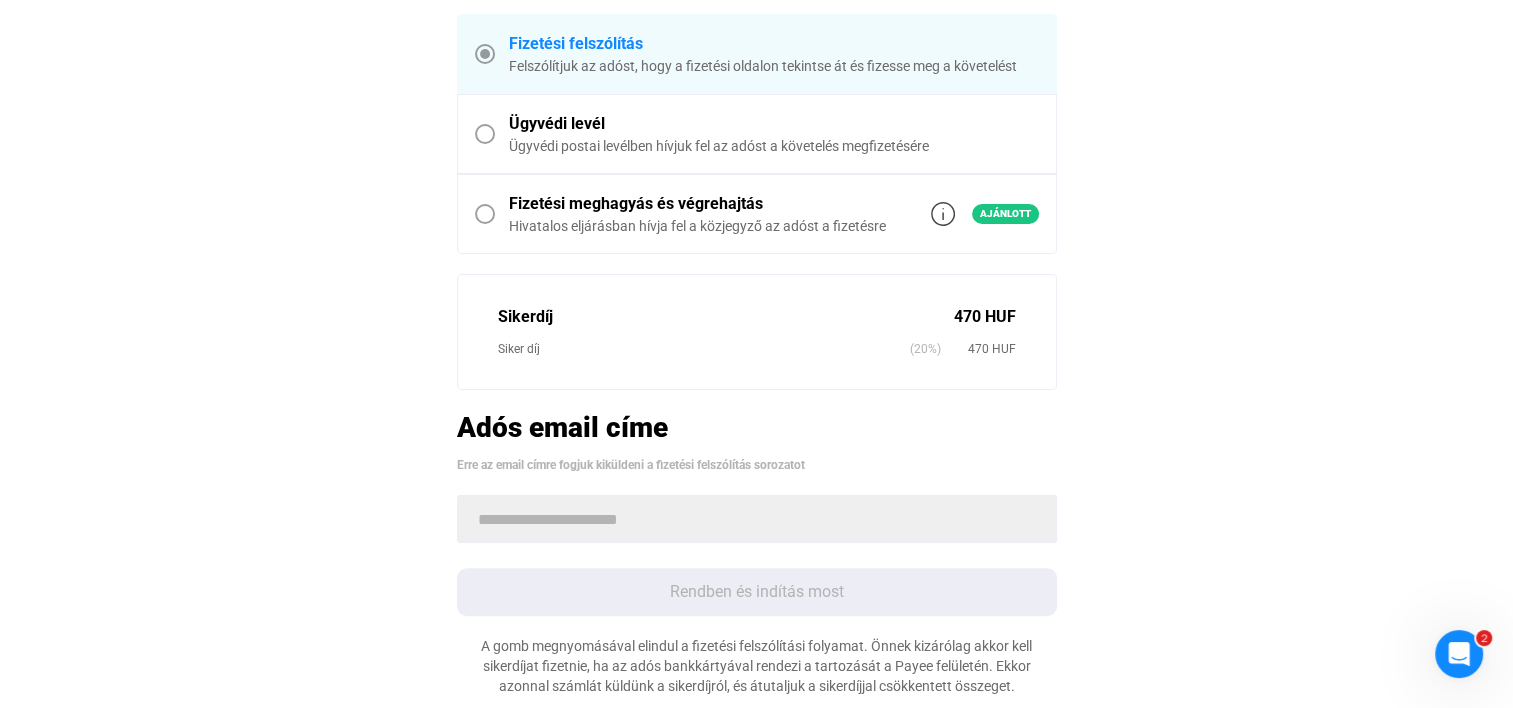 scroll, scrollTop: 673, scrollLeft: 0, axis: vertical 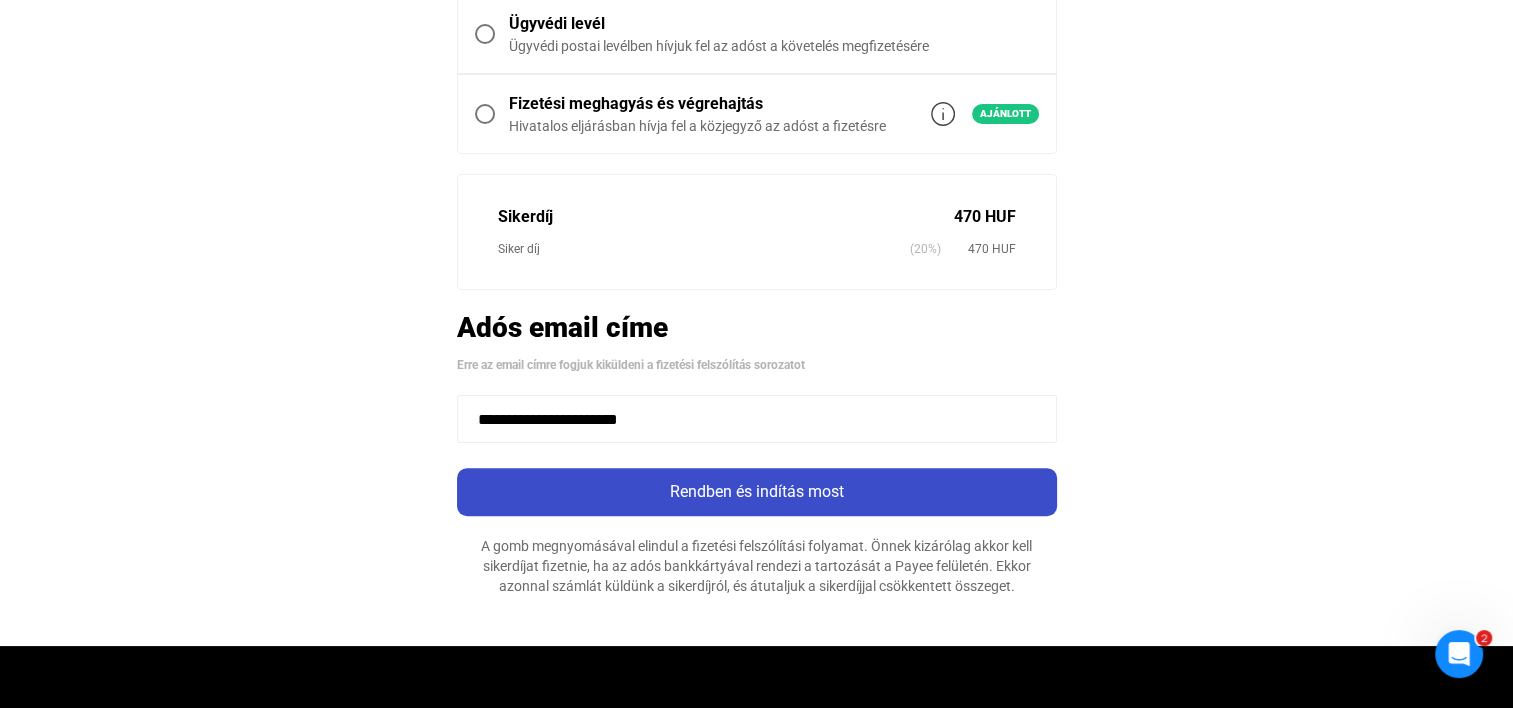 click on "Rendben és indítás most" 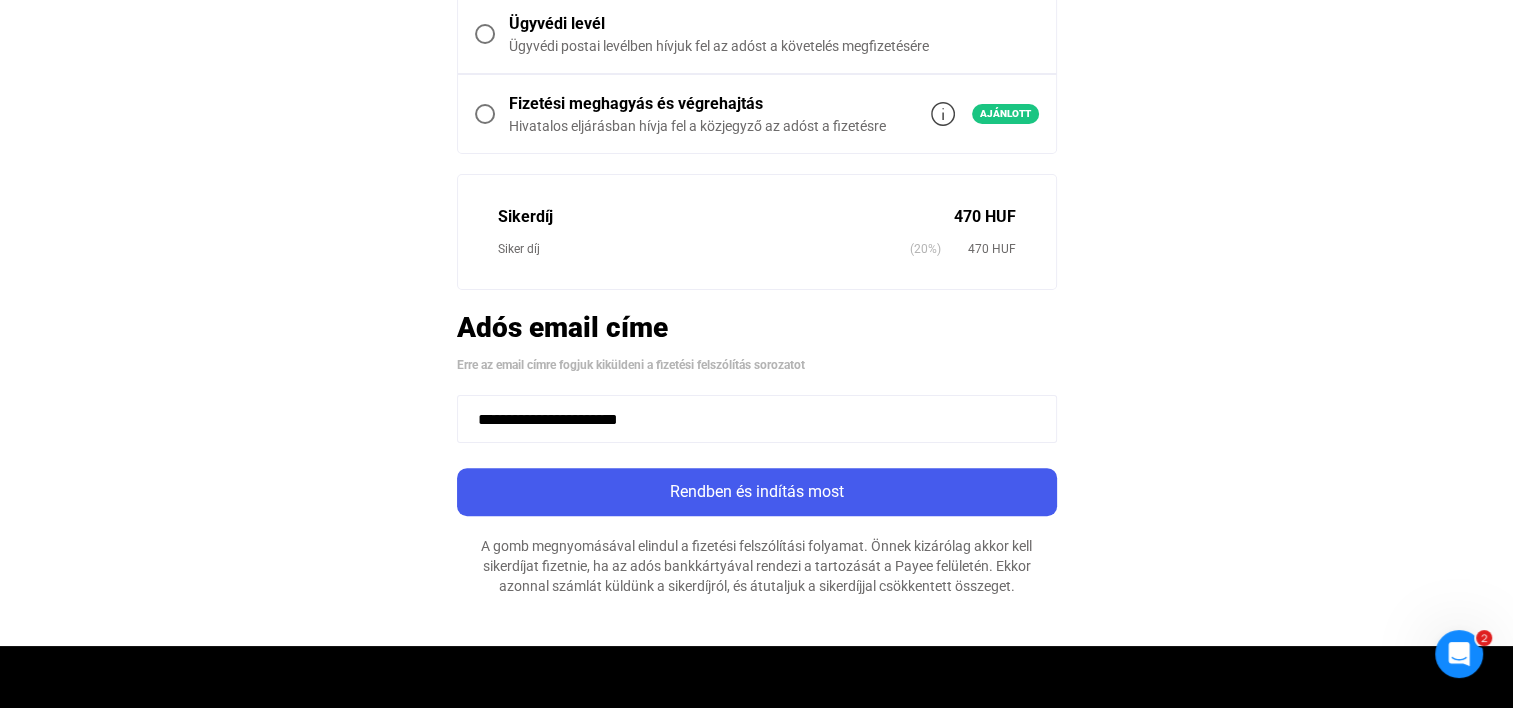scroll, scrollTop: 0, scrollLeft: 0, axis: both 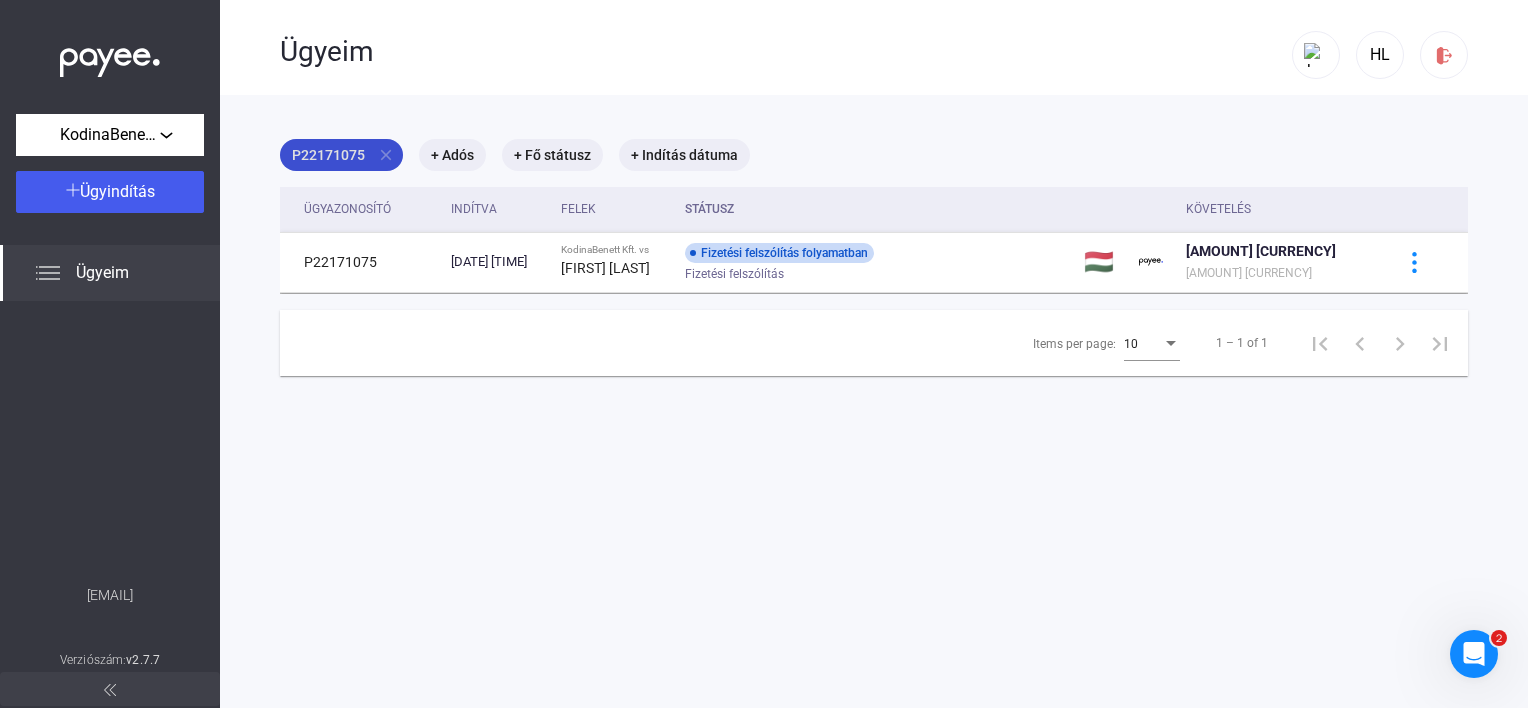 click on "close" at bounding box center [386, 155] 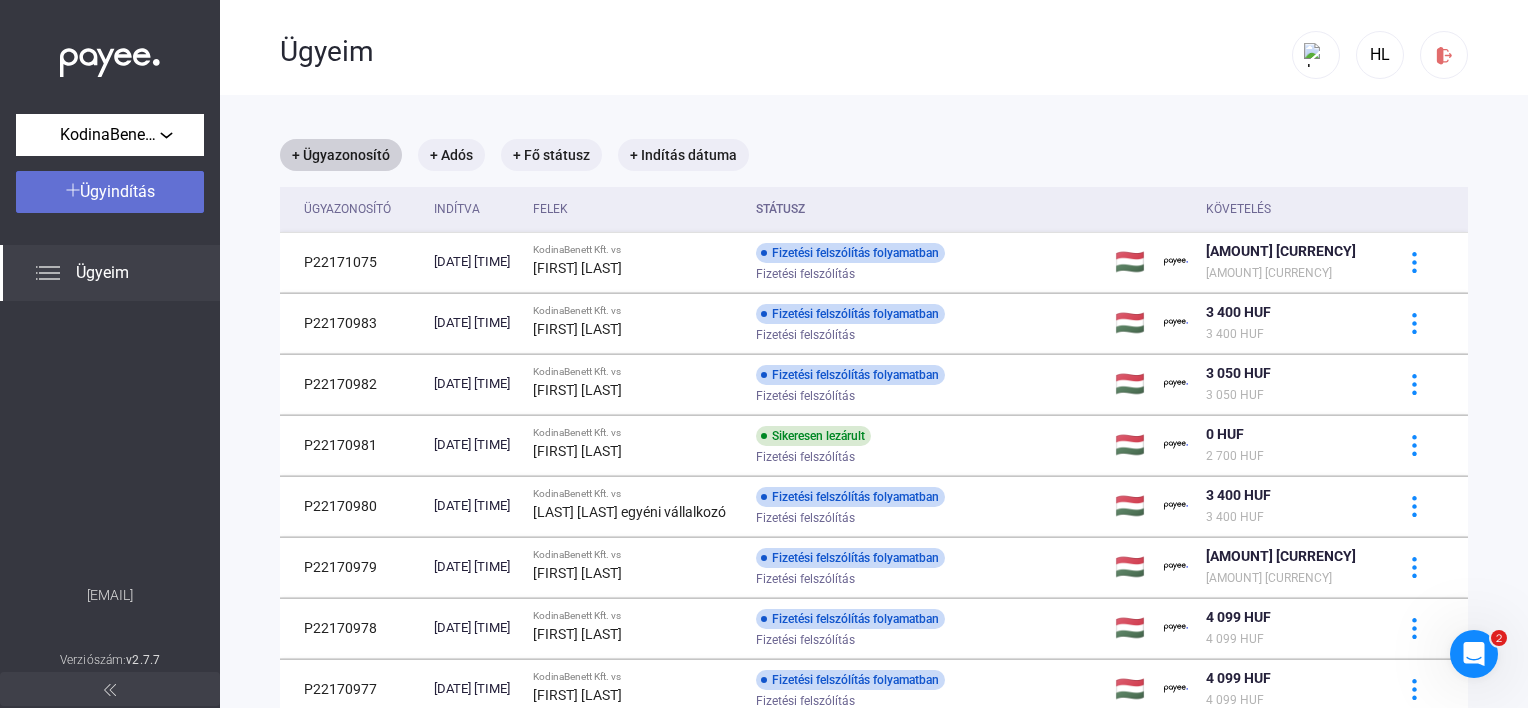 click on "Ügyindítás" 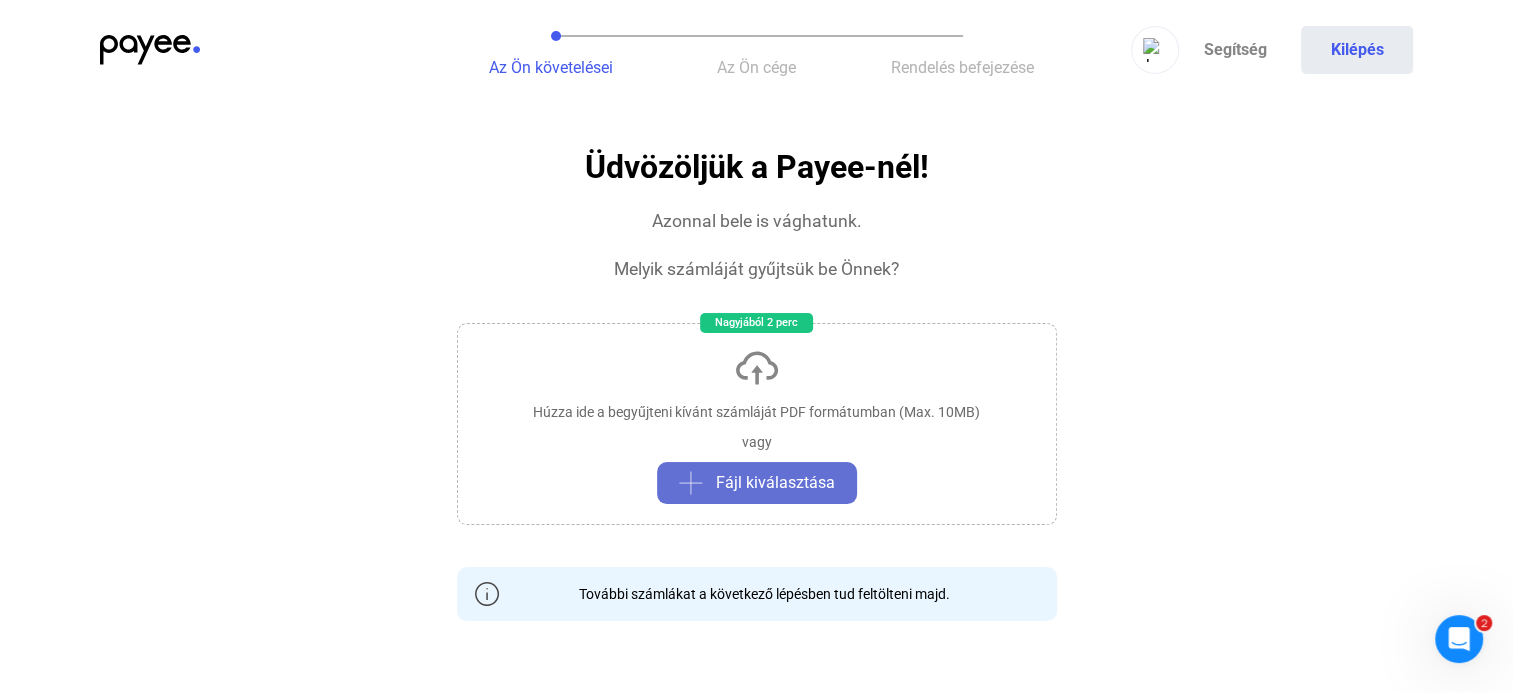 click on "Fájl kiválasztása" 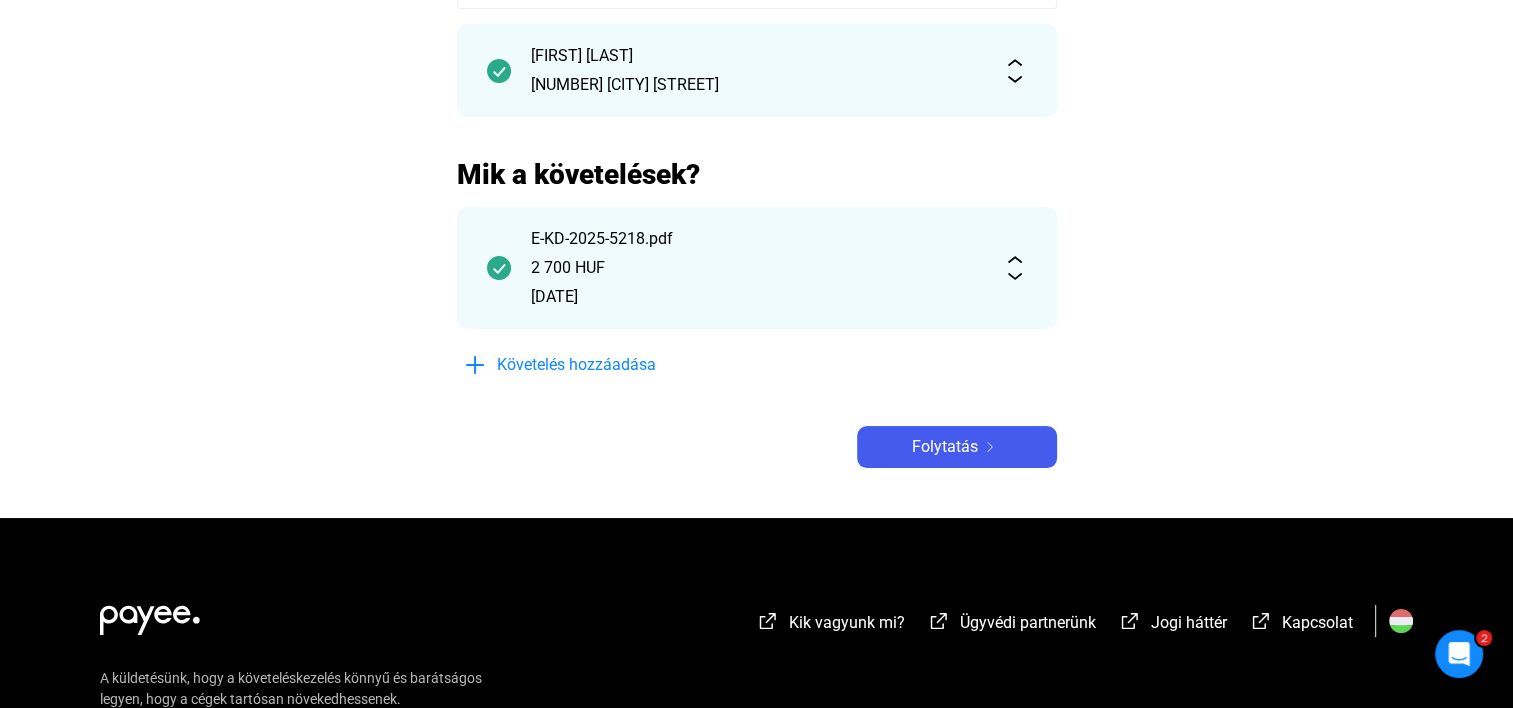 scroll, scrollTop: 200, scrollLeft: 0, axis: vertical 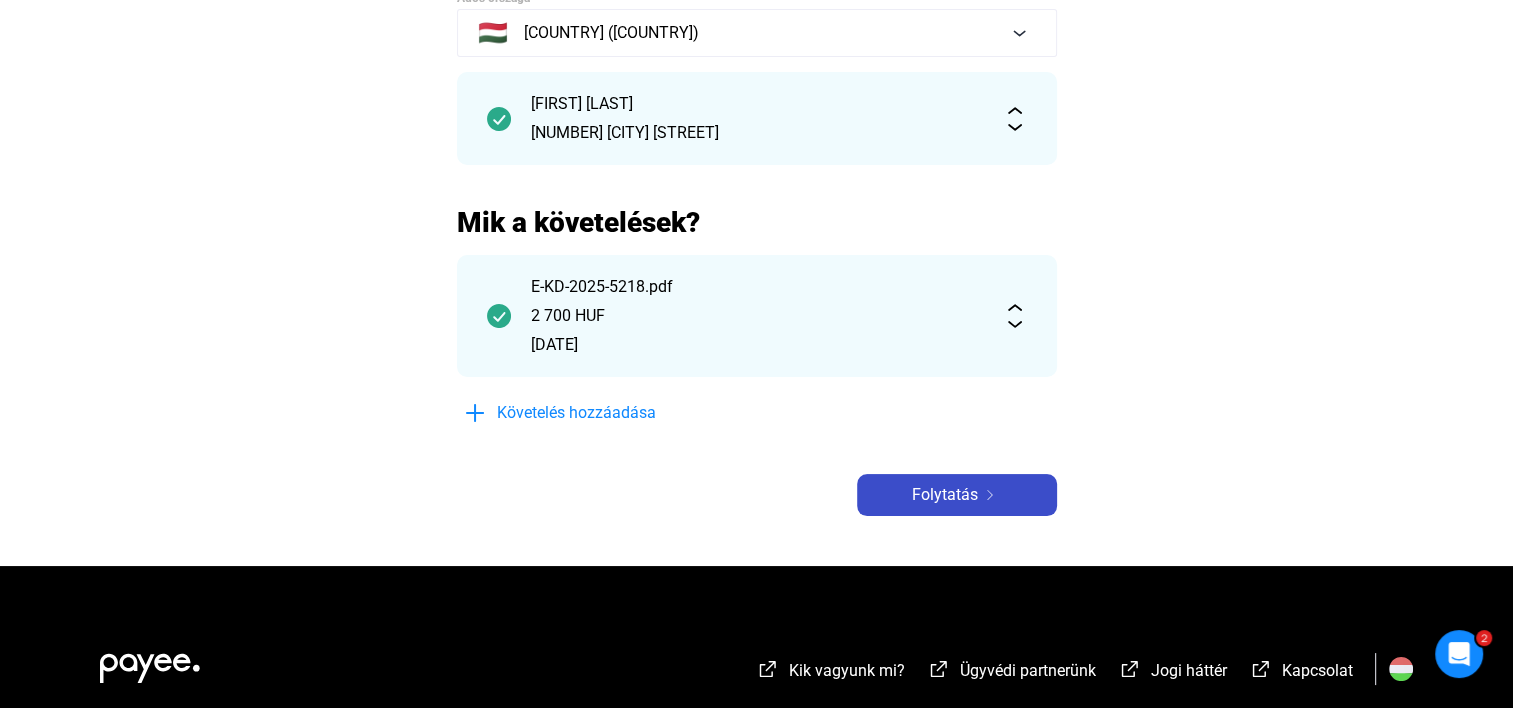 click on "Folytatás" 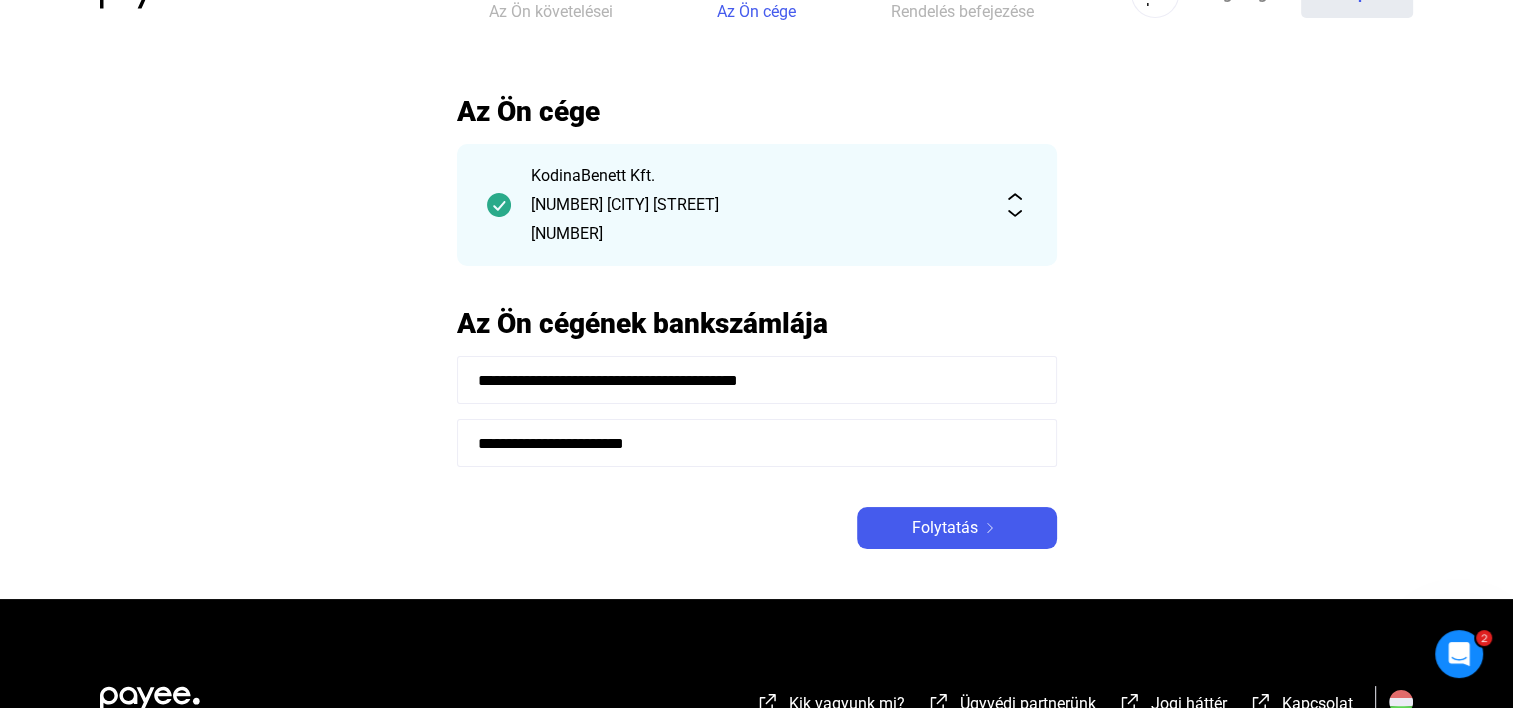 scroll, scrollTop: 100, scrollLeft: 0, axis: vertical 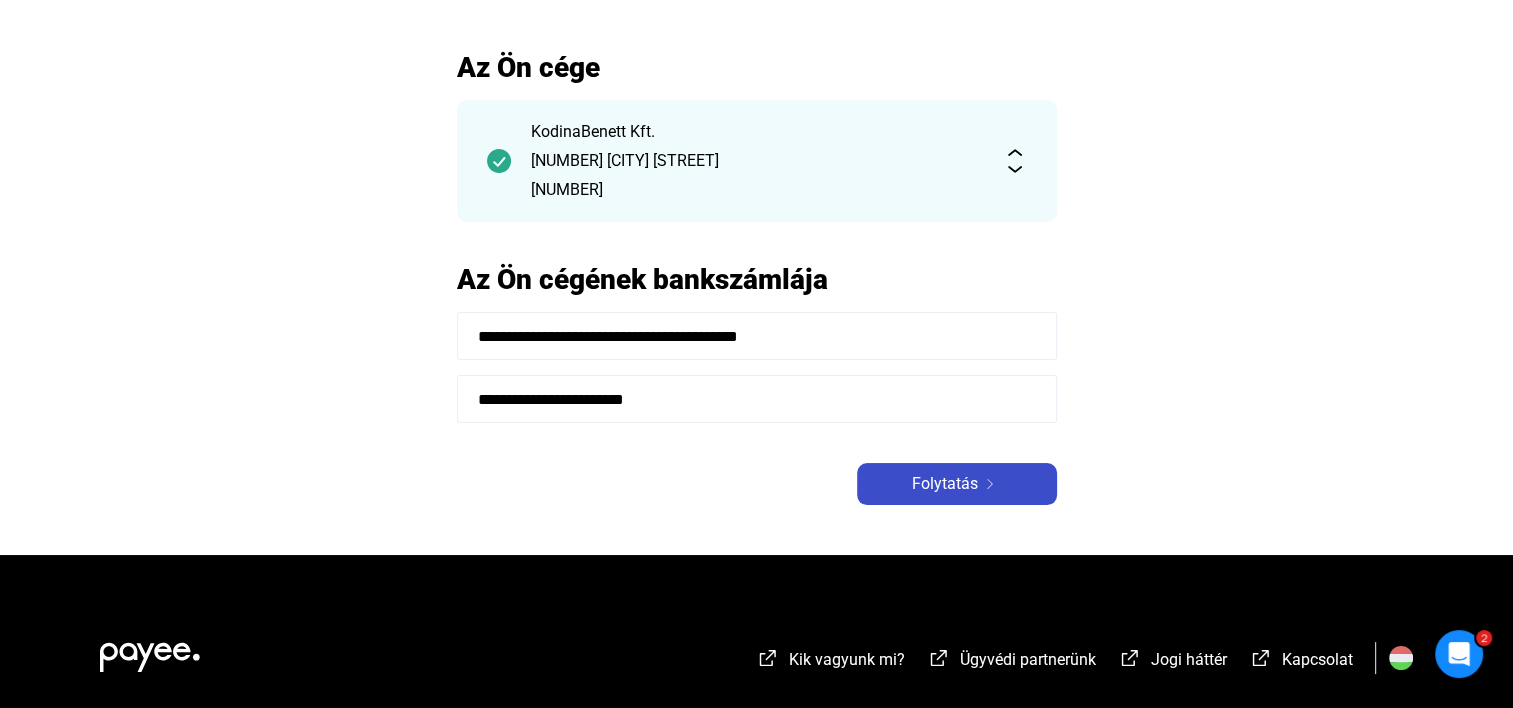 click on "Folytatás" 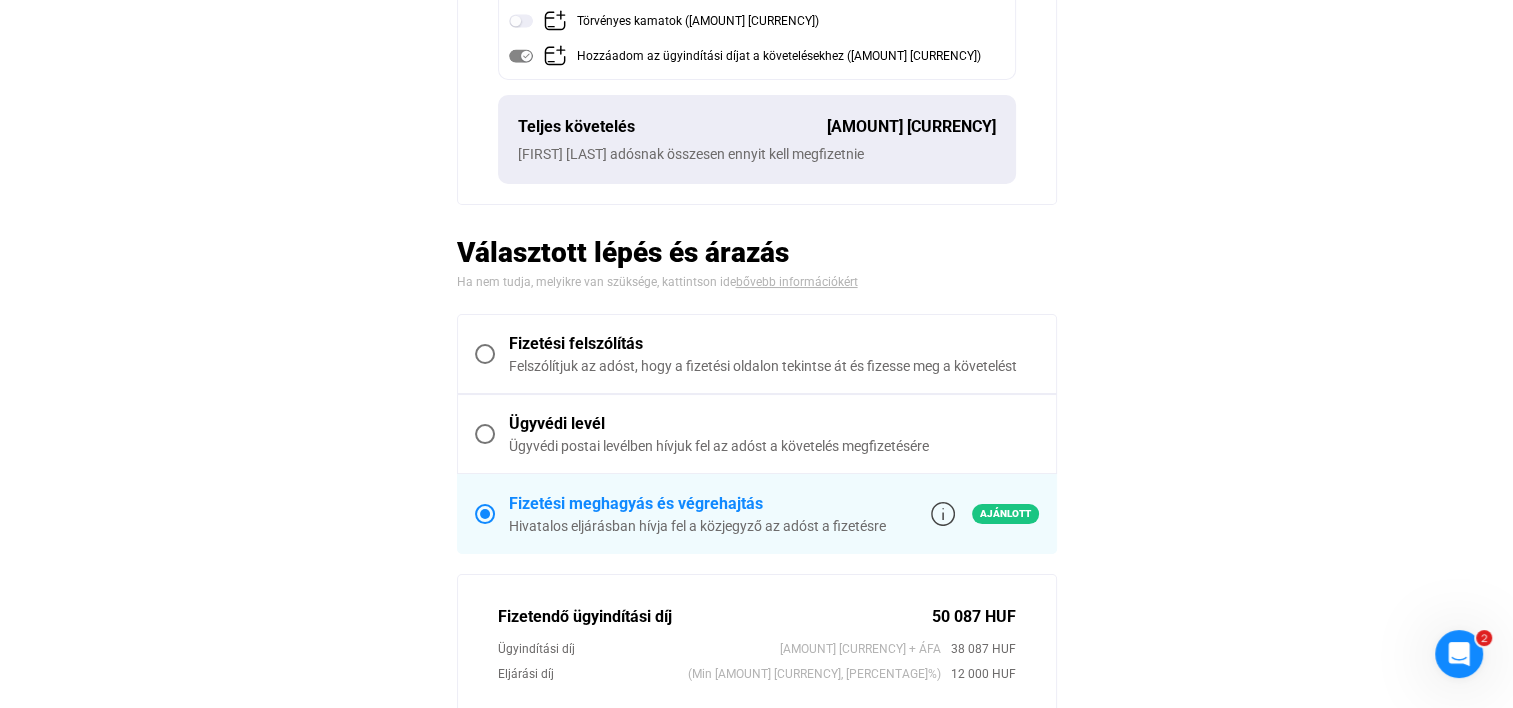 click on "Fizetési felszólítás" at bounding box center (774, 344) 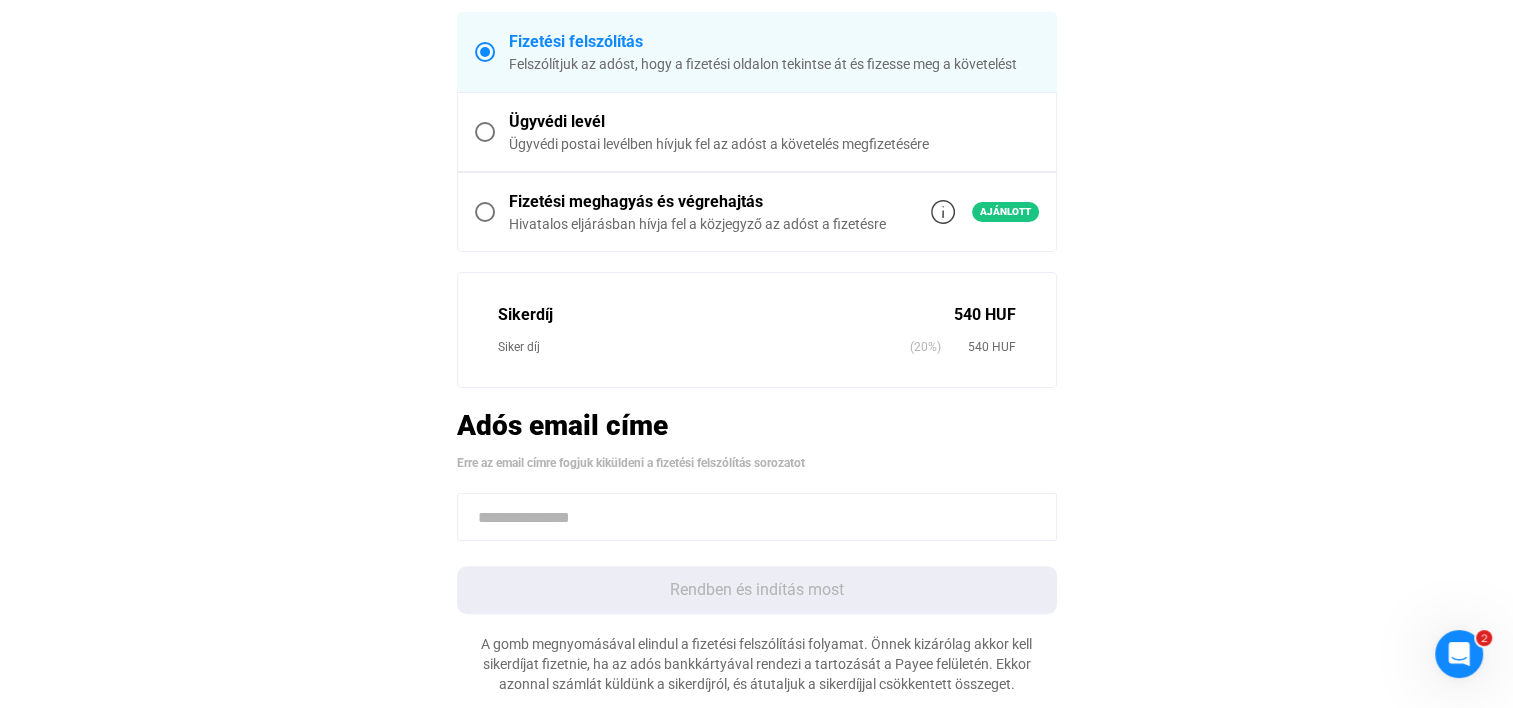 scroll, scrollTop: 773, scrollLeft: 0, axis: vertical 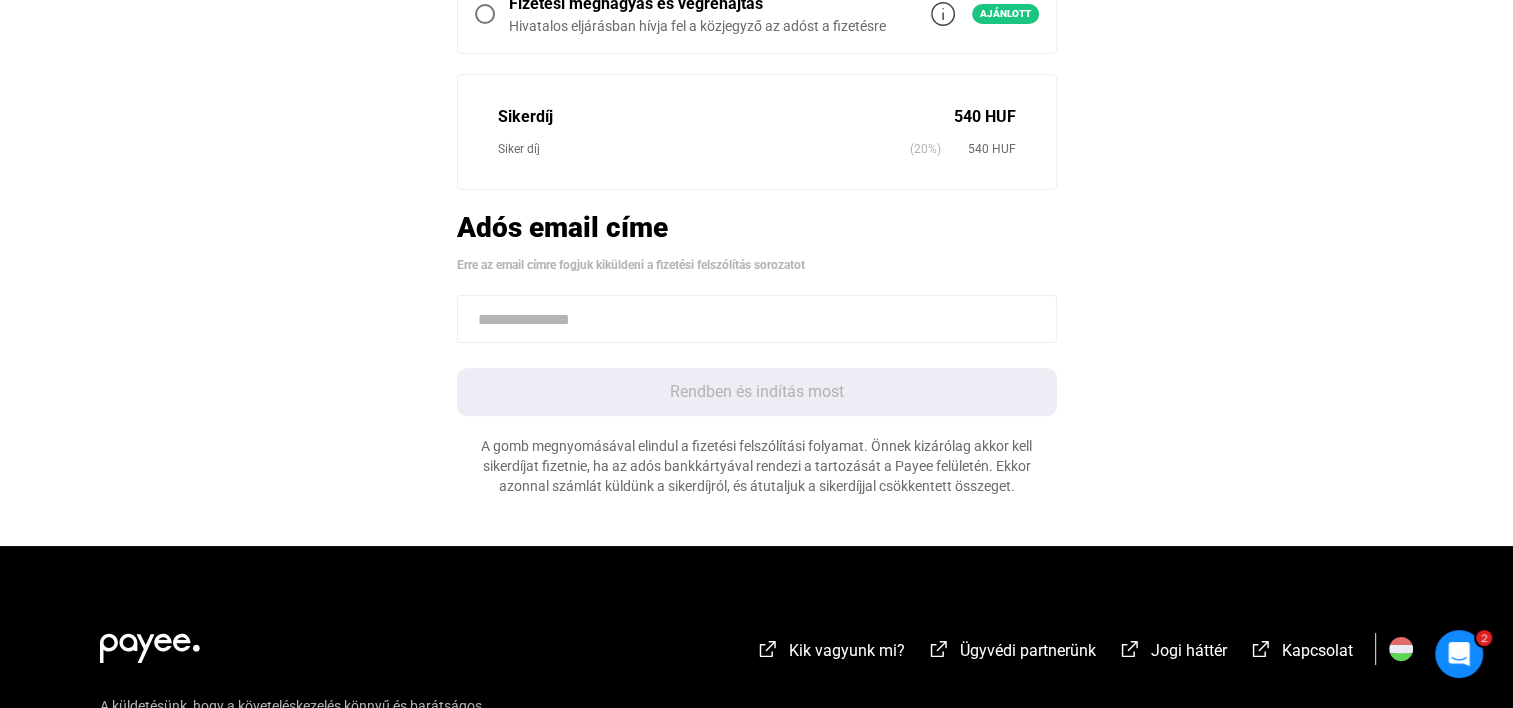 click 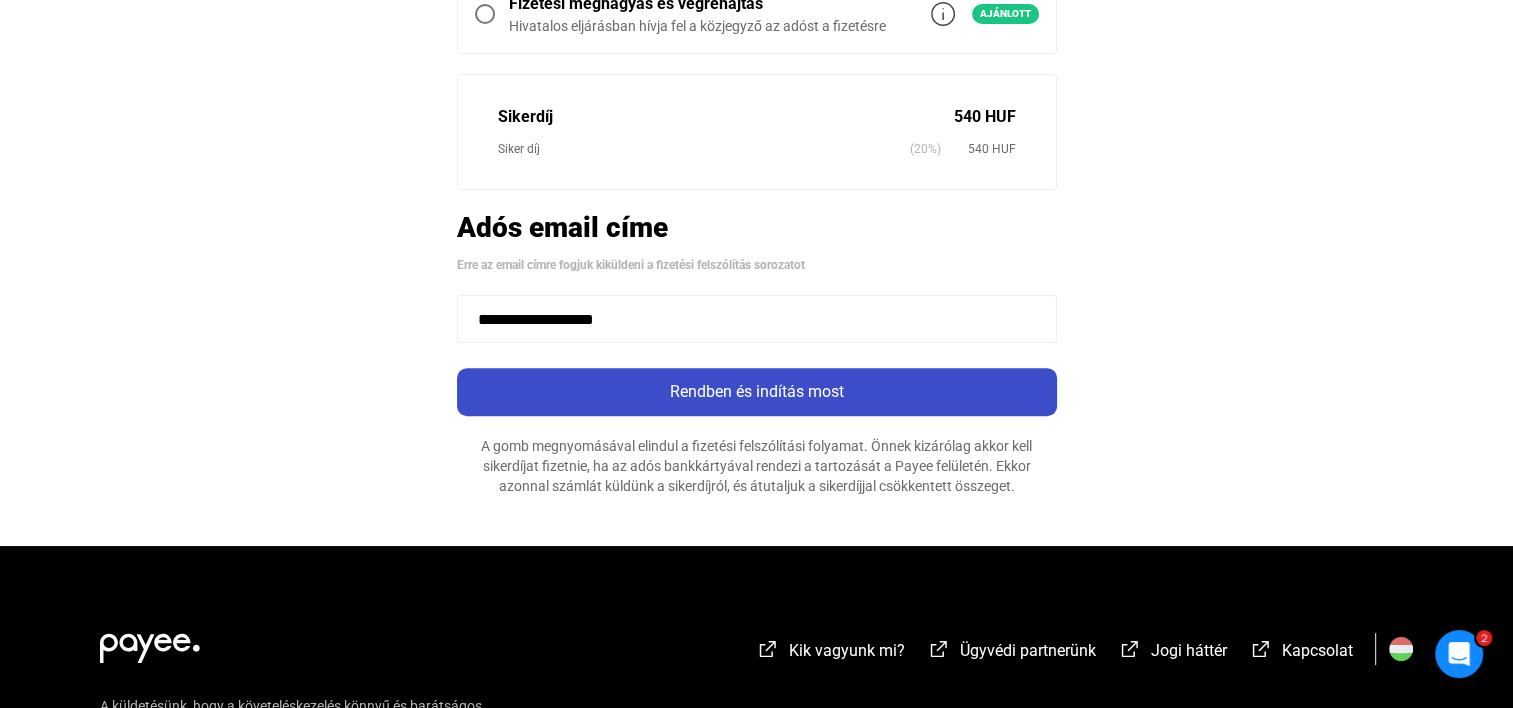 type on "**********" 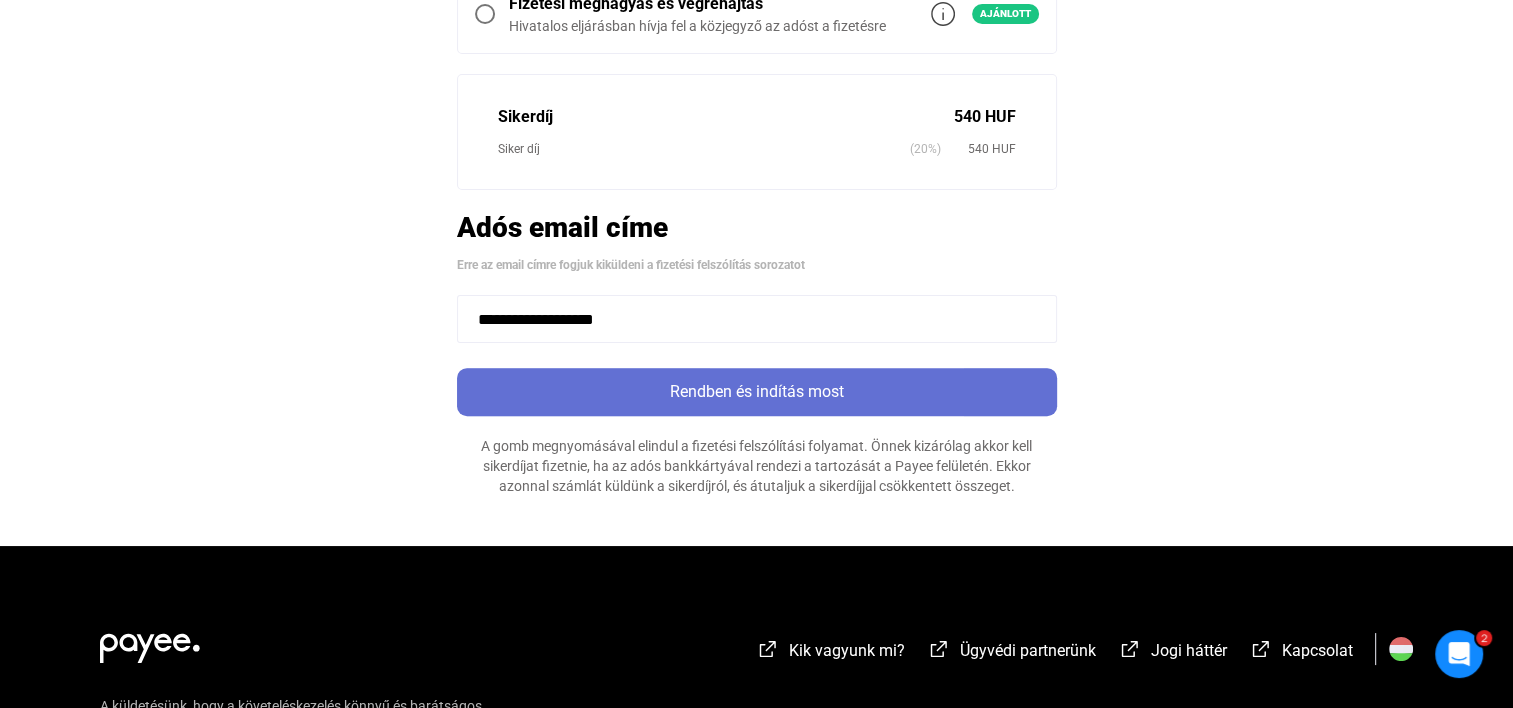 click on "Rendben és indítás most" 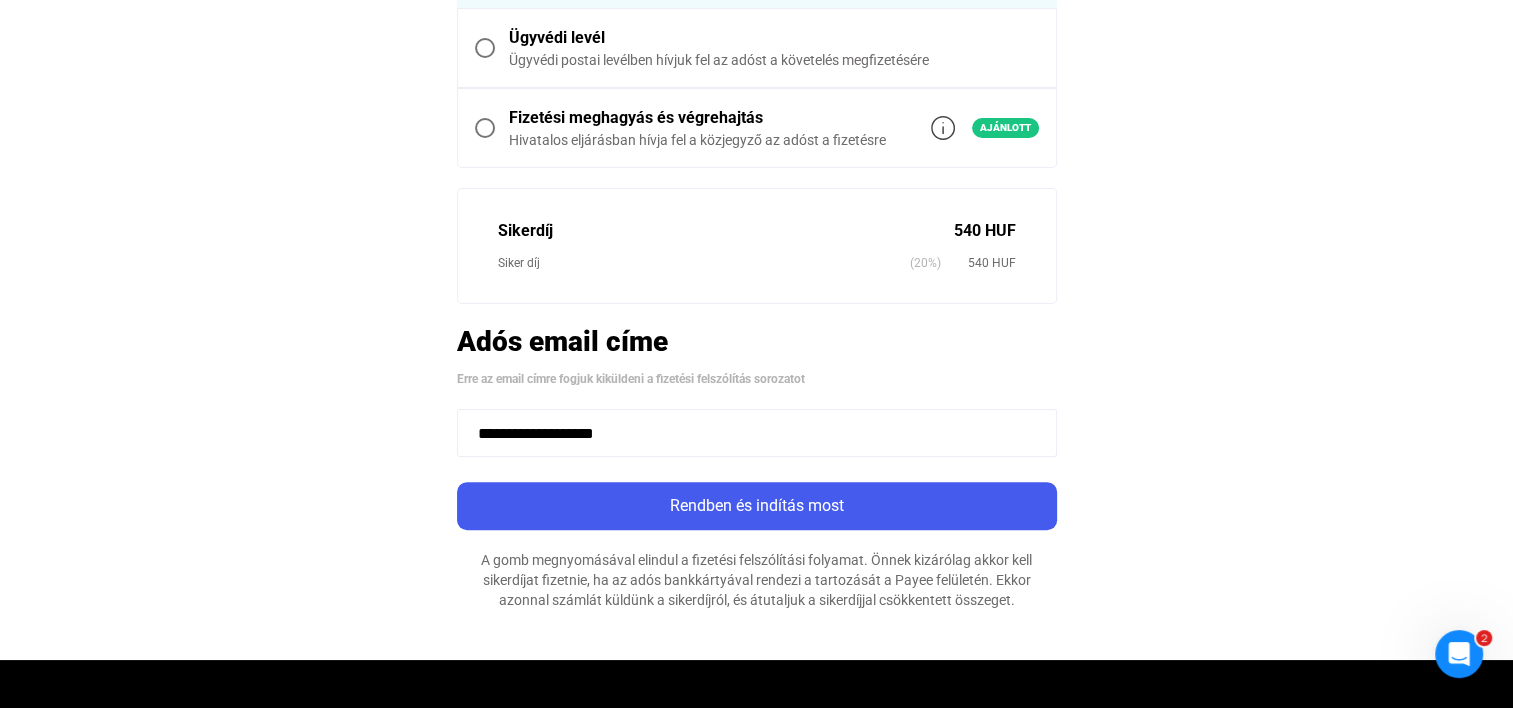 scroll, scrollTop: 773, scrollLeft: 0, axis: vertical 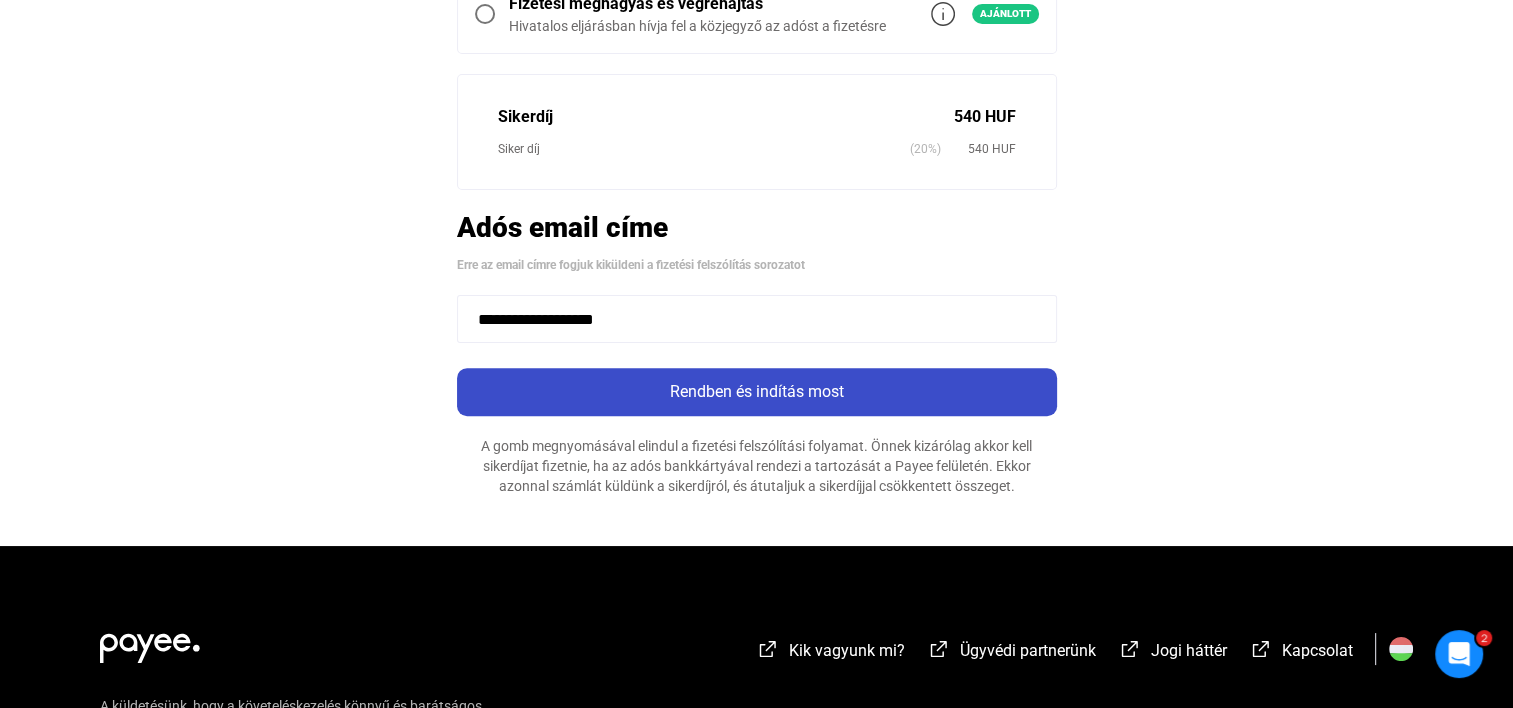 click on "Rendben és indítás most" 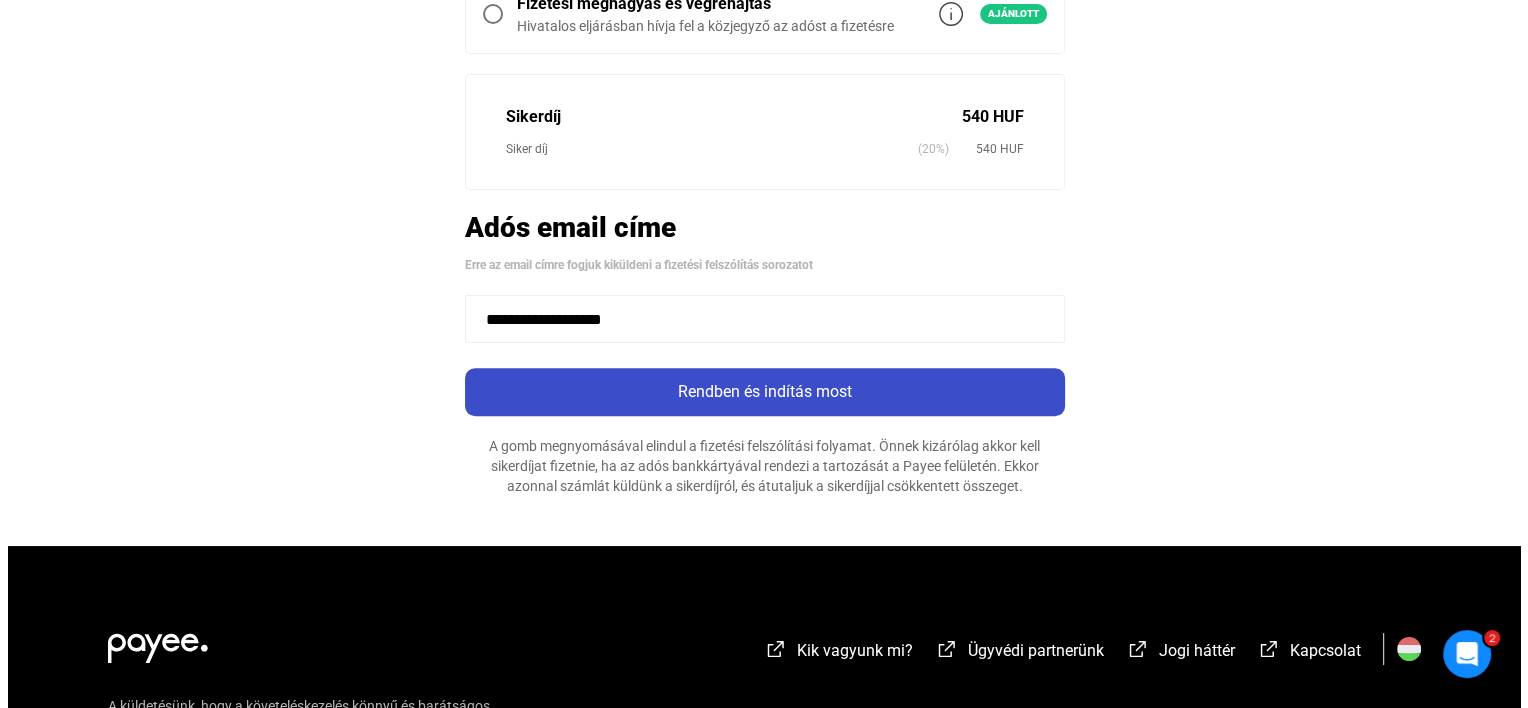 scroll, scrollTop: 0, scrollLeft: 0, axis: both 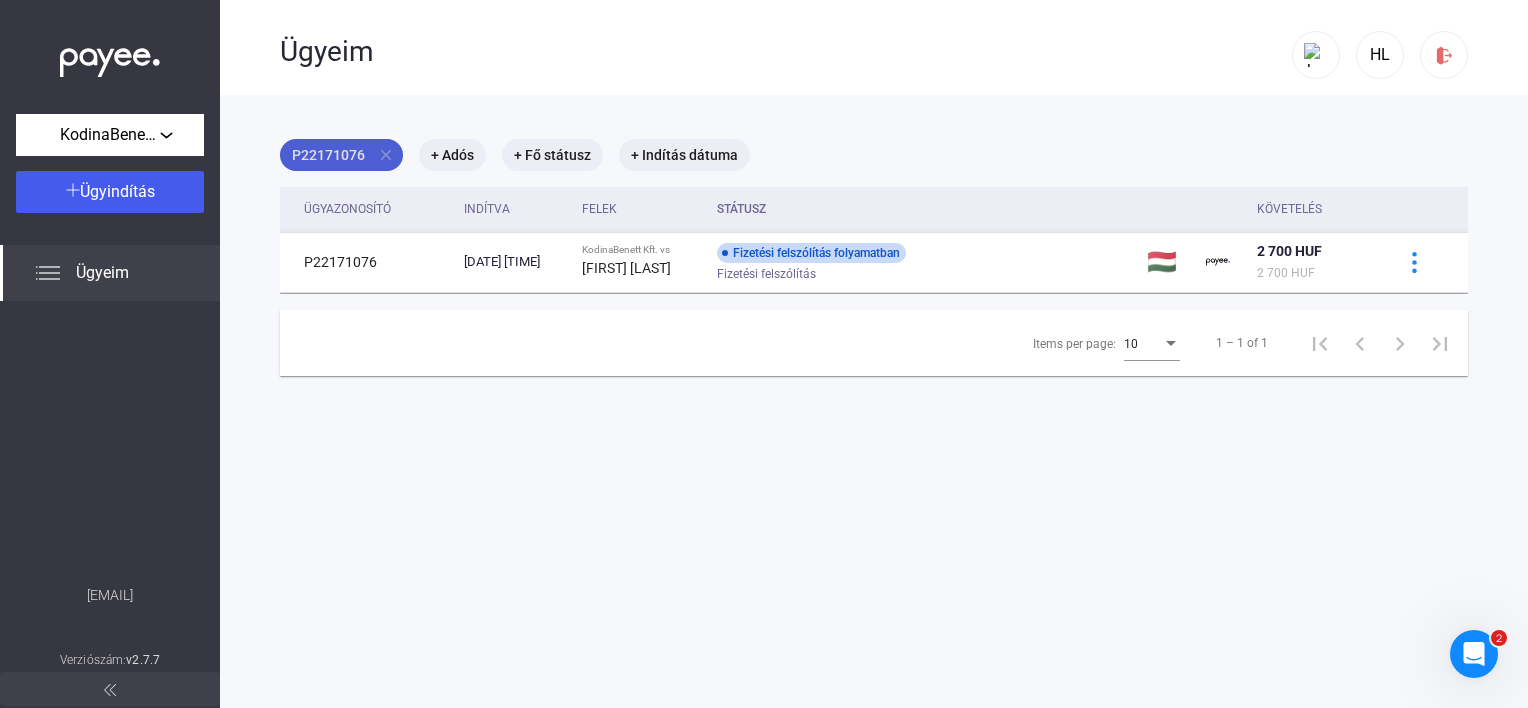 click on "close" at bounding box center (386, 155) 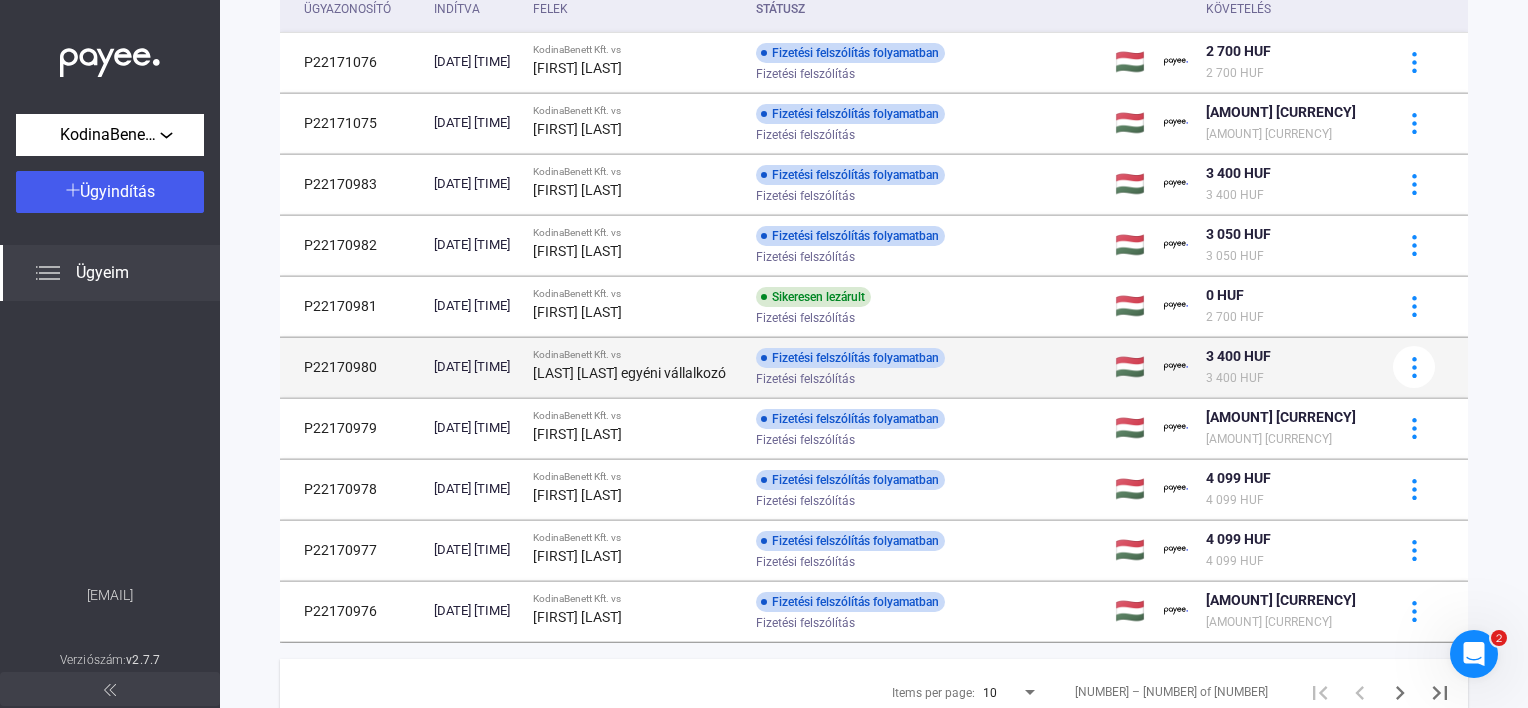scroll, scrollTop: 275, scrollLeft: 0, axis: vertical 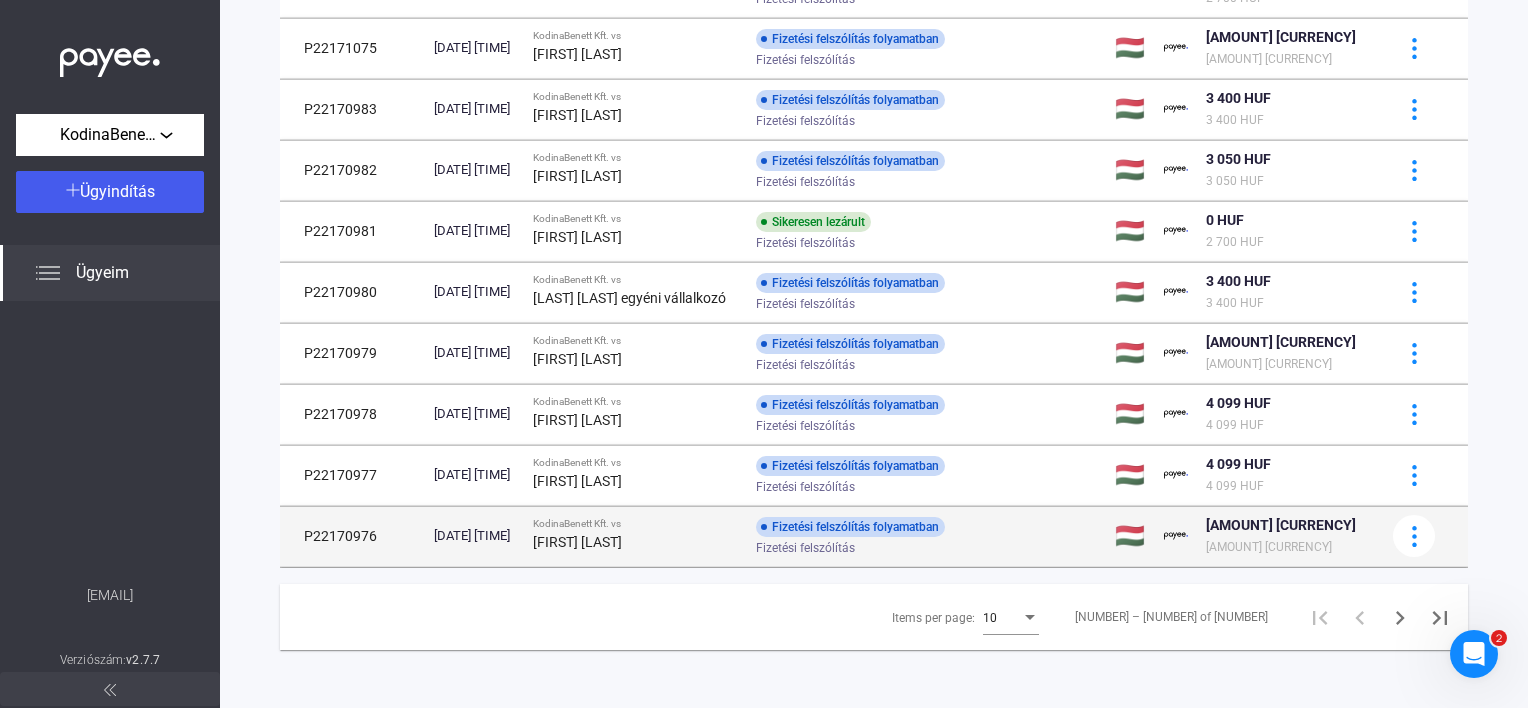 click on "[DATE] [TIME]" at bounding box center (475, 536) 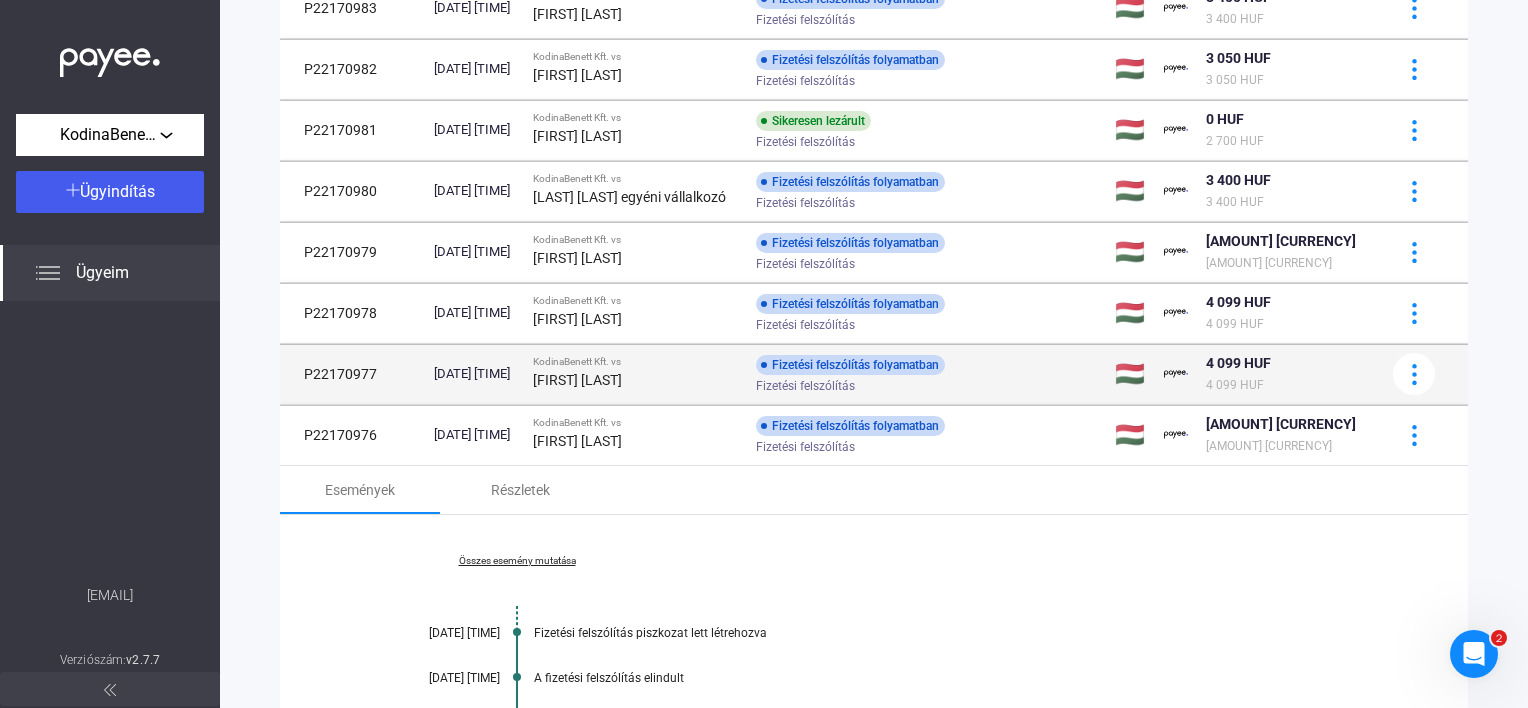 scroll, scrollTop: 0, scrollLeft: 0, axis: both 